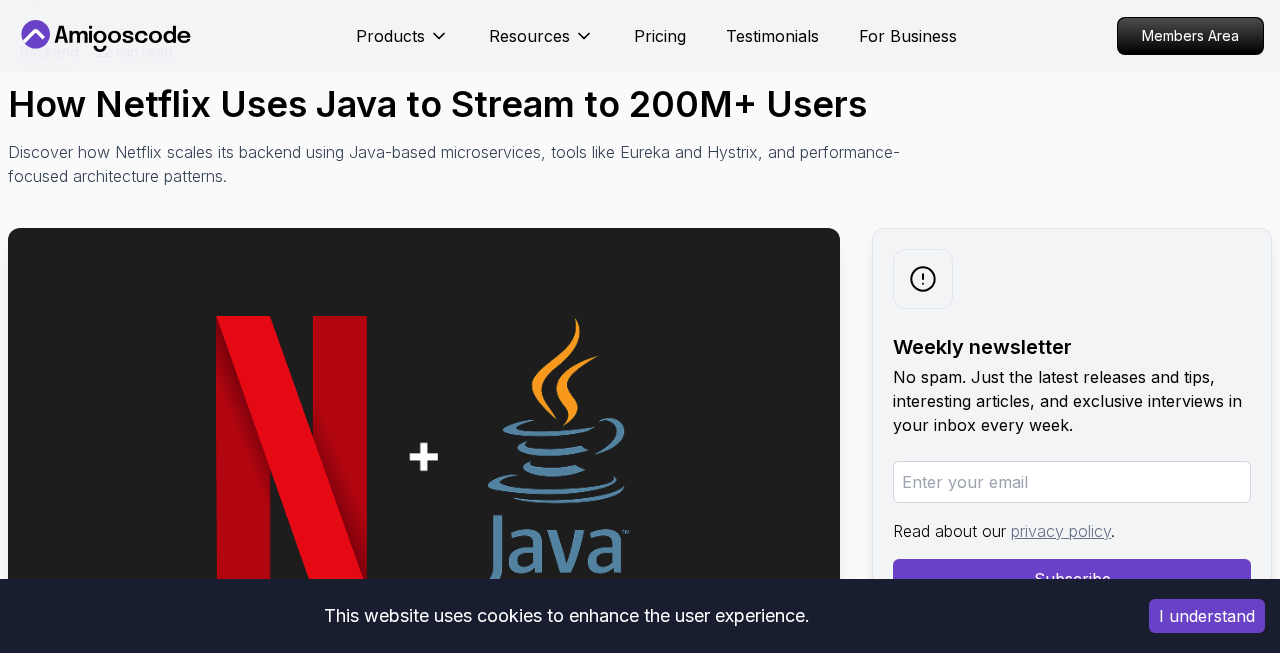 scroll, scrollTop: 140, scrollLeft: 0, axis: vertical 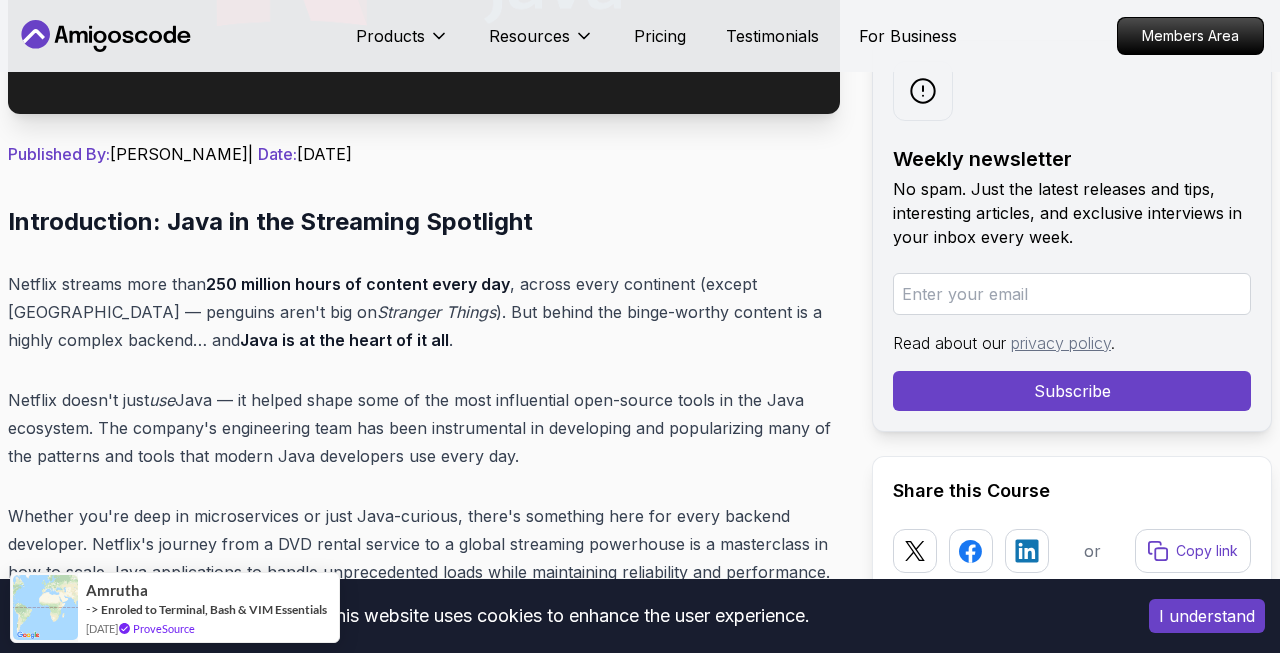 click on "Netflix streams more than  250 million hours of content every day , across every continent (except [GEOGRAPHIC_DATA] — penguins aren't big on  Stranger Things ). But behind the binge-worthy content is a highly complex backend… and  Java is at the heart of it all ." at bounding box center [424, 312] 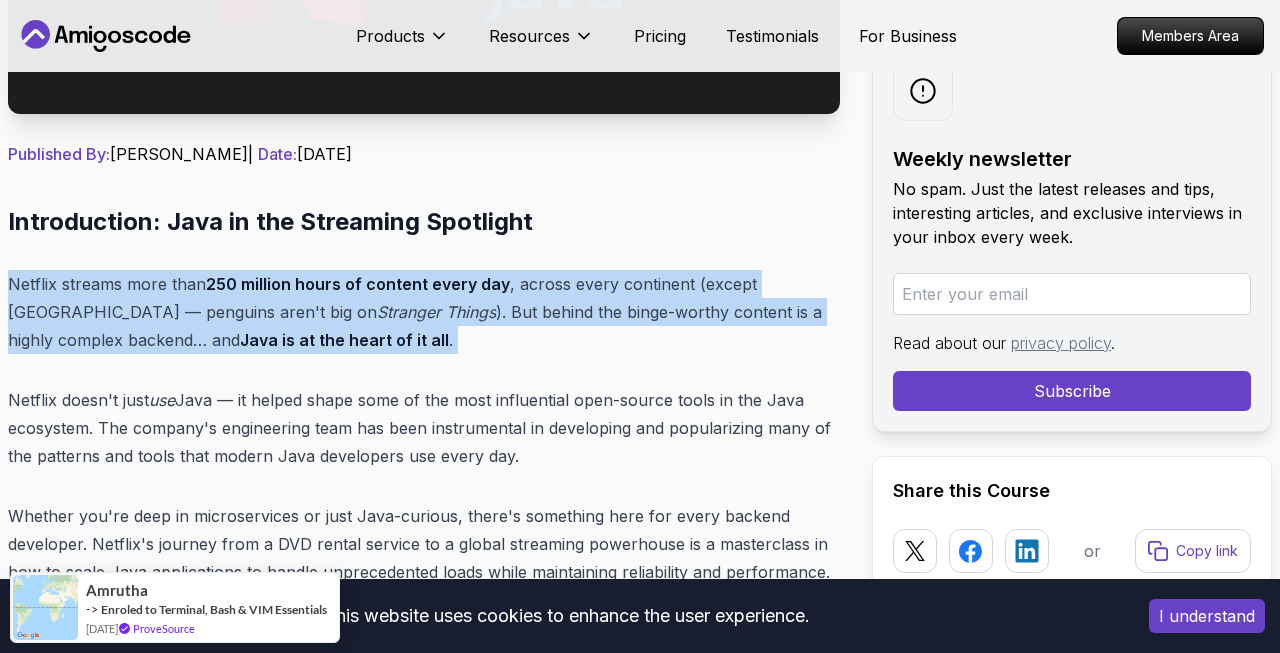 drag, startPoint x: 334, startPoint y: 333, endPoint x: 254, endPoint y: 258, distance: 109.65856 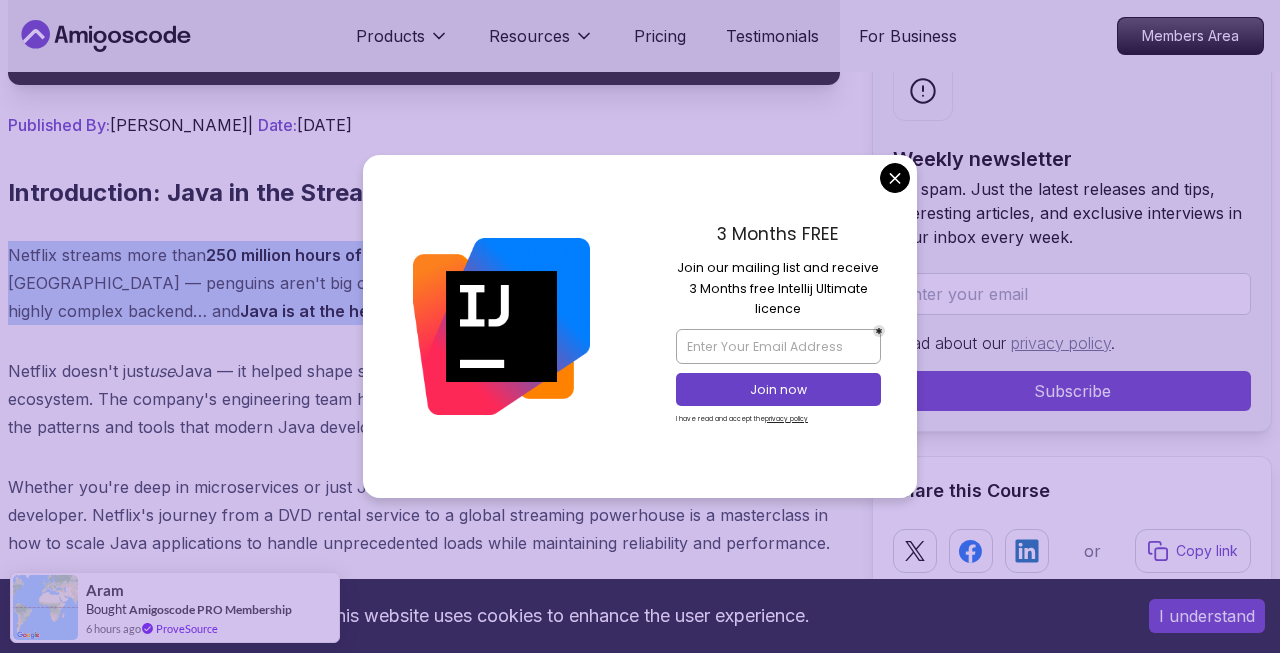 scroll, scrollTop: 735, scrollLeft: 0, axis: vertical 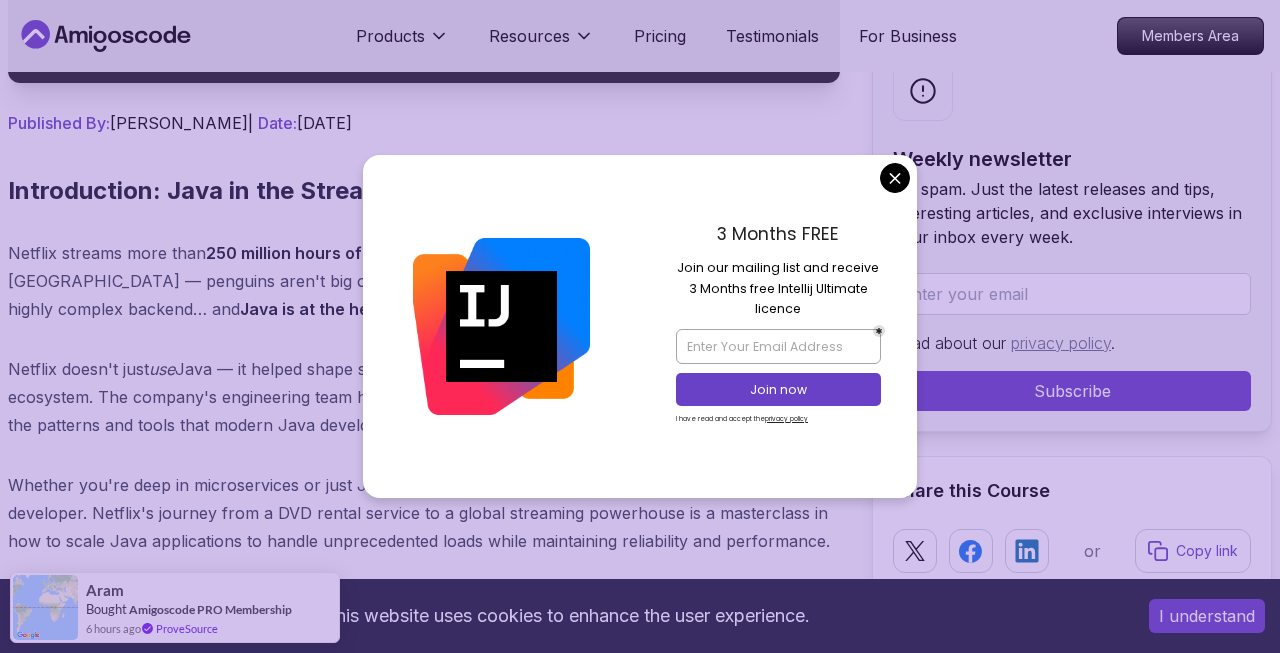 click on "This website uses cookies to enhance the user experience. I understand Products Resources Pricing Testimonials For Business Members Area Products Resources Pricing Testimonials For Business Members Area Blogs How Netflix Uses Java to Stream to 200M+ Users backend 22 min read How Netflix Uses Java to Stream to 200M+ Users Discover how Netflix scales its backend using Java-based microservices, tools like Eureka and Hystrix, and performance-focused architecture patterns. Weekly newsletter No spam. Just the latest releases and tips, interesting articles, and exclusive interviews in your inbox every week. Read about our   privacy policy . Subscribe Share this Course or Copy link Published By:  [PERSON_NAME]  |   Date:  [DATE] Introduction: Java in the Streaming Spotlight
Netflix streams more than  250 million hours of content every day , across every continent (except [GEOGRAPHIC_DATA] — penguins aren't big on  Stranger Things ). But behind the binge-worthy content is a highly complex backend… and  .
use" at bounding box center [640, 9017] 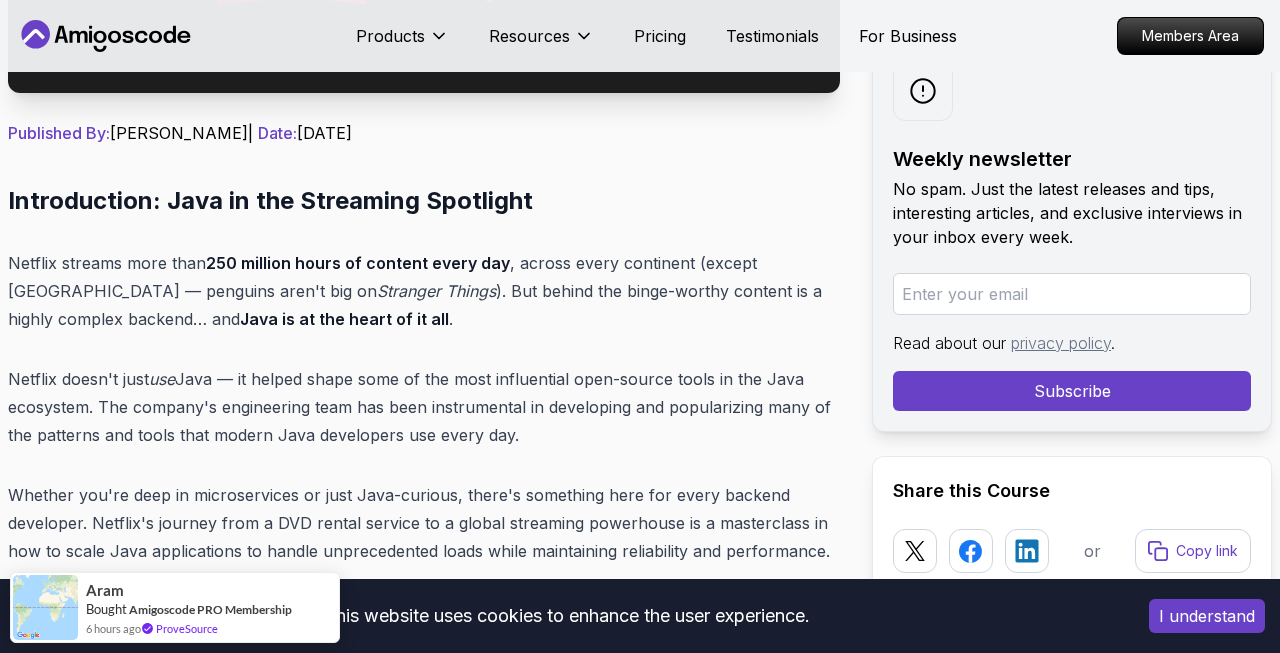scroll, scrollTop: 724, scrollLeft: 0, axis: vertical 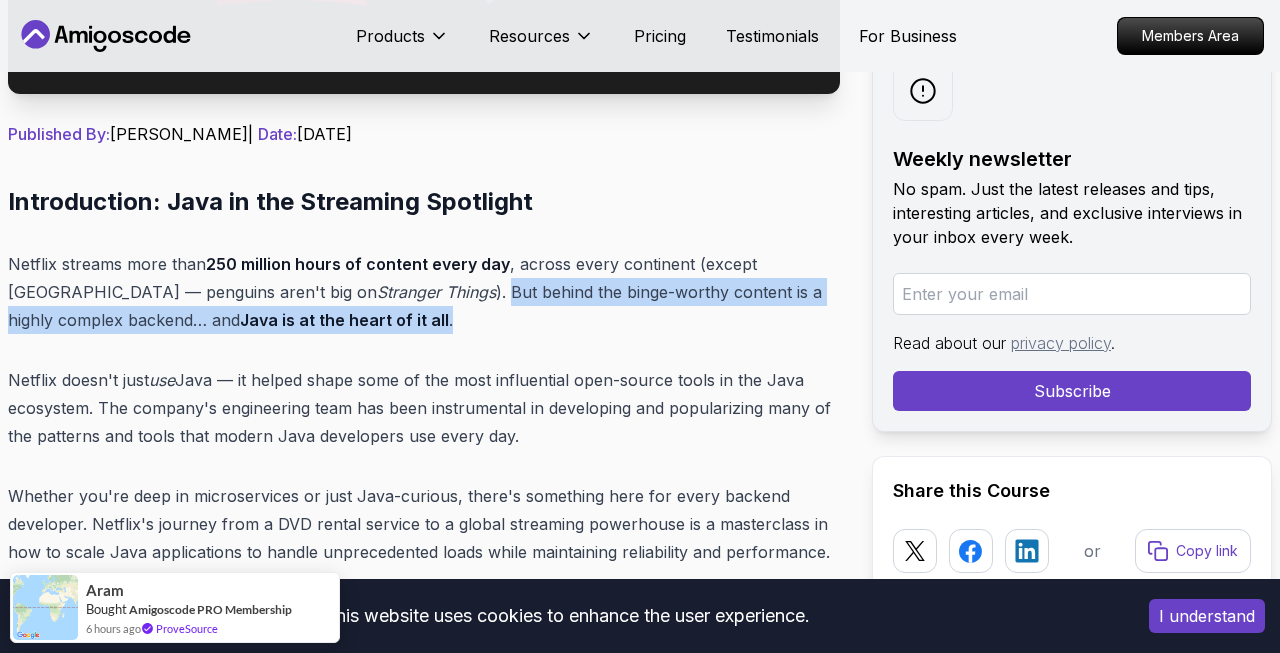 drag, startPoint x: 338, startPoint y: 291, endPoint x: 392, endPoint y: 322, distance: 62.26556 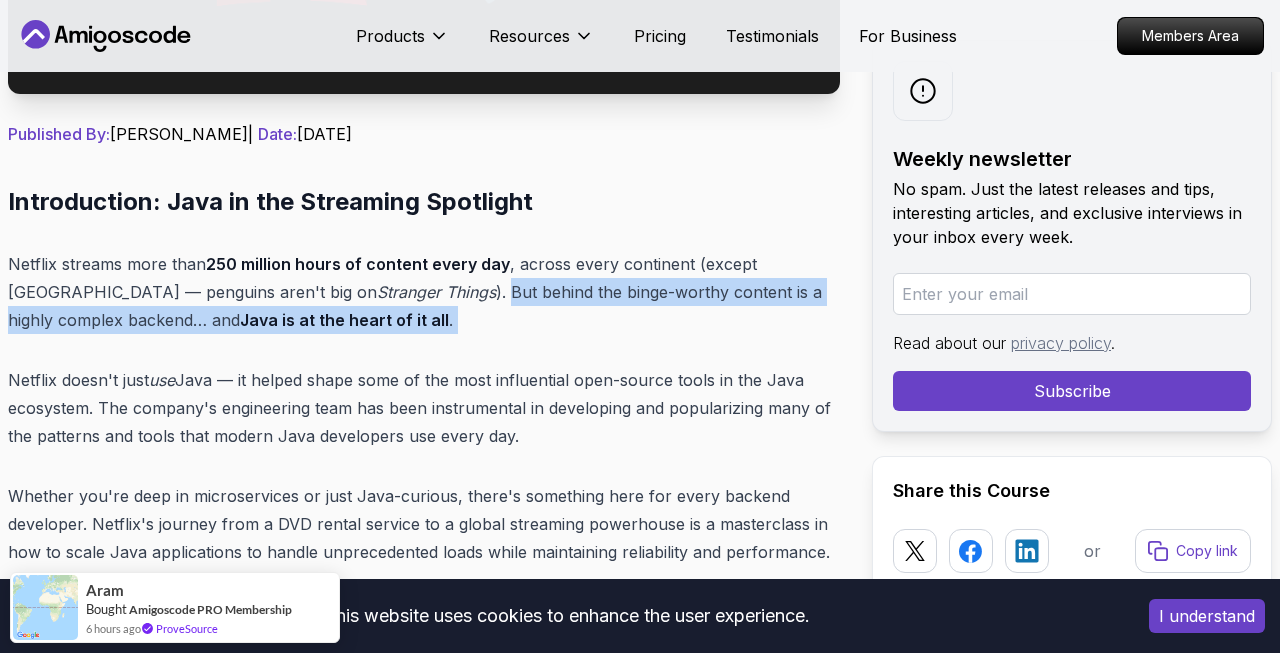 drag, startPoint x: 392, startPoint y: 322, endPoint x: 344, endPoint y: 291, distance: 57.14018 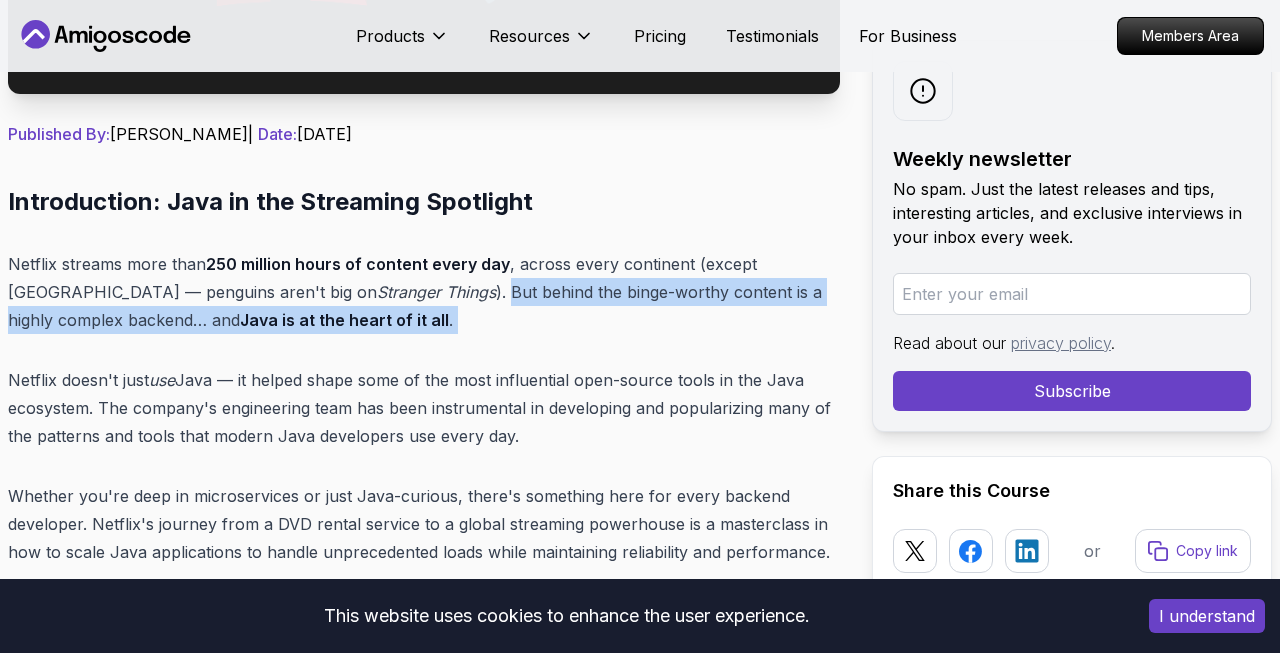 click on "Netflix streams more than  250 million hours of content every day , across every continent (except [GEOGRAPHIC_DATA] — penguins aren't big on  Stranger Things ). But behind the binge-worthy content is a highly complex backend… and  Java is at the heart of it all ." at bounding box center (424, 292) 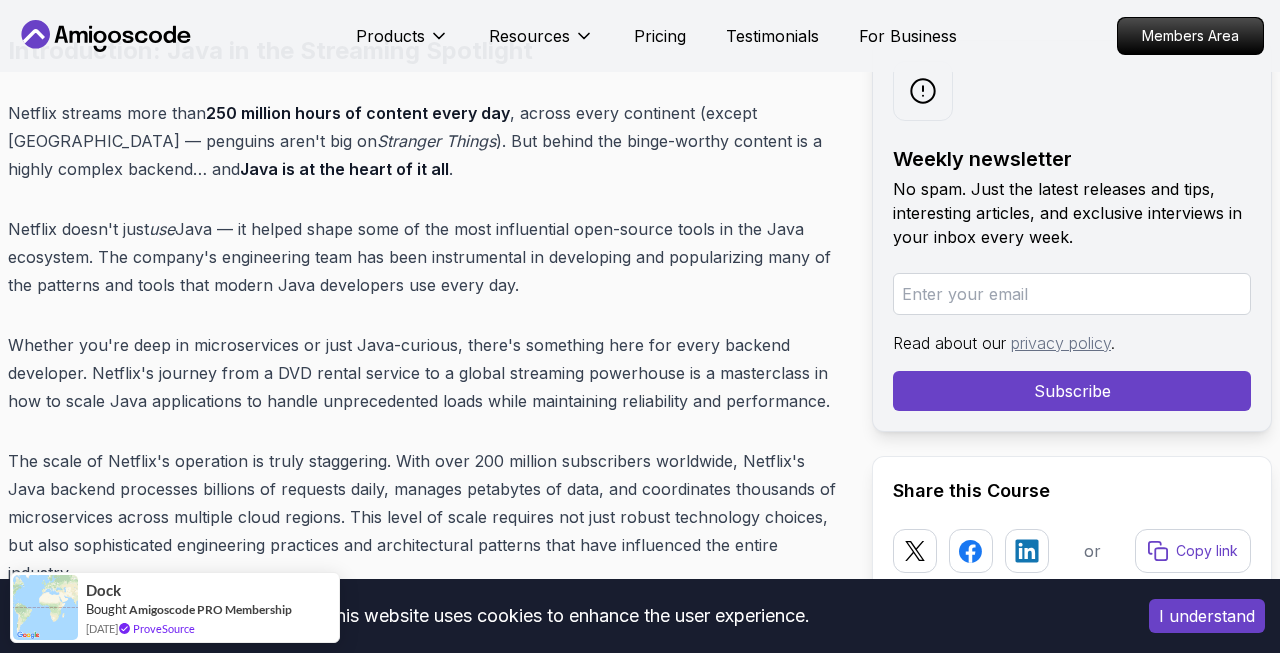 scroll, scrollTop: 877, scrollLeft: 0, axis: vertical 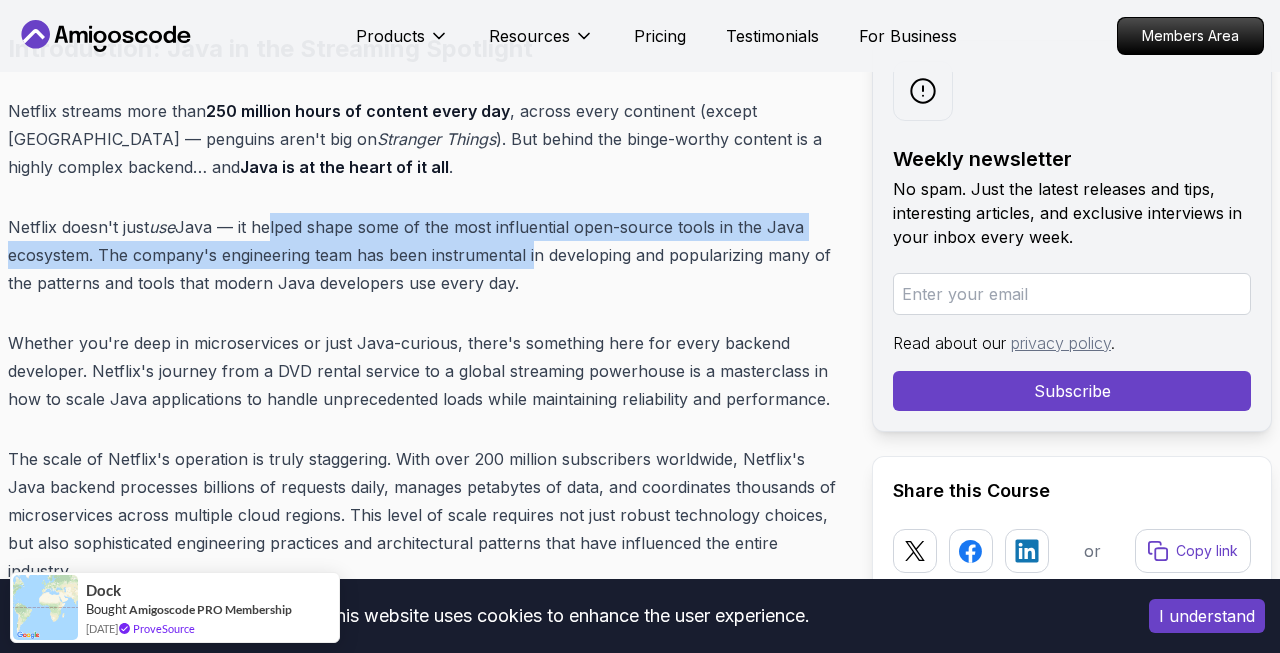 drag, startPoint x: 271, startPoint y: 228, endPoint x: 527, endPoint y: 267, distance: 258.95367 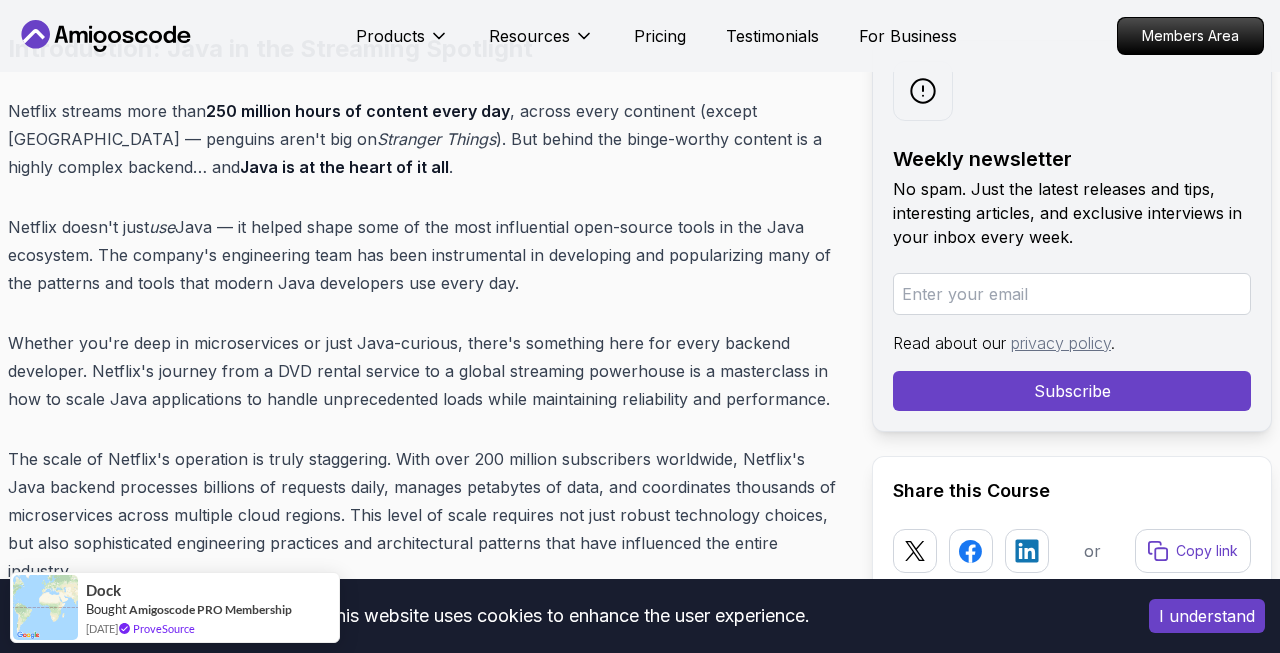 click on "Netflix doesn't just  use  Java — it helped shape some of the most influential open-source tools in the Java ecosystem. The company's engineering team has been instrumental in developing and popularizing many of the patterns and tools that modern Java developers use every day." at bounding box center [424, 255] 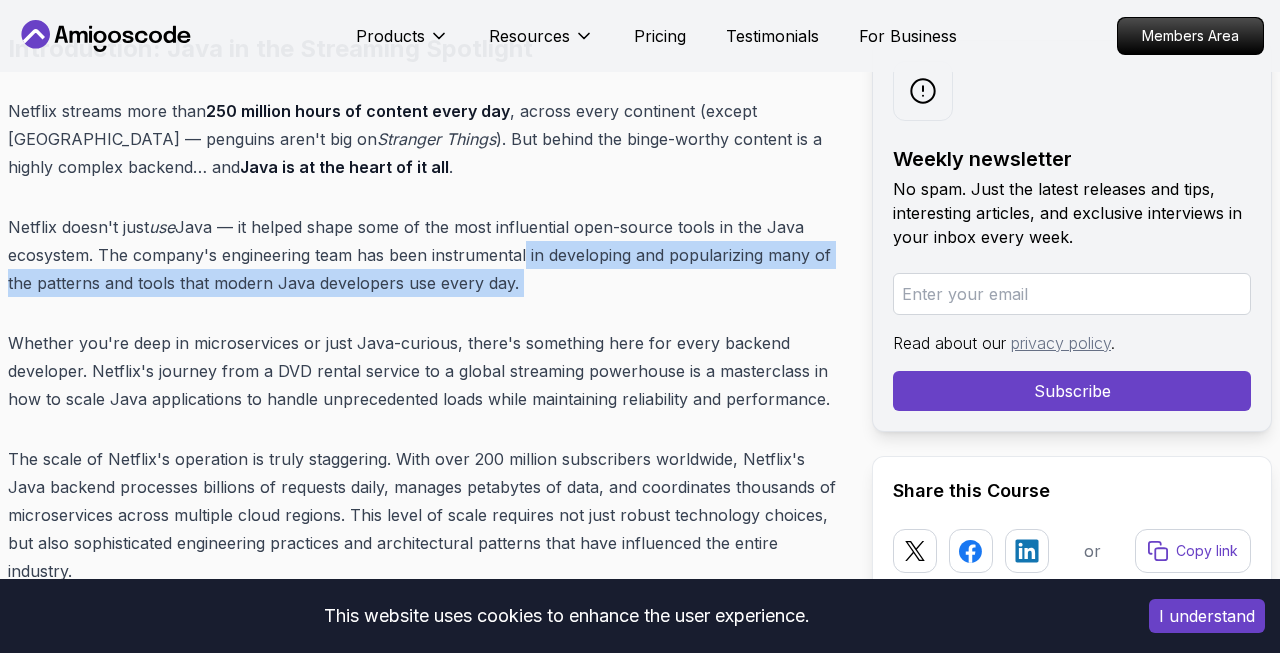 drag, startPoint x: 527, startPoint y: 298, endPoint x: 519, endPoint y: 246, distance: 52.611786 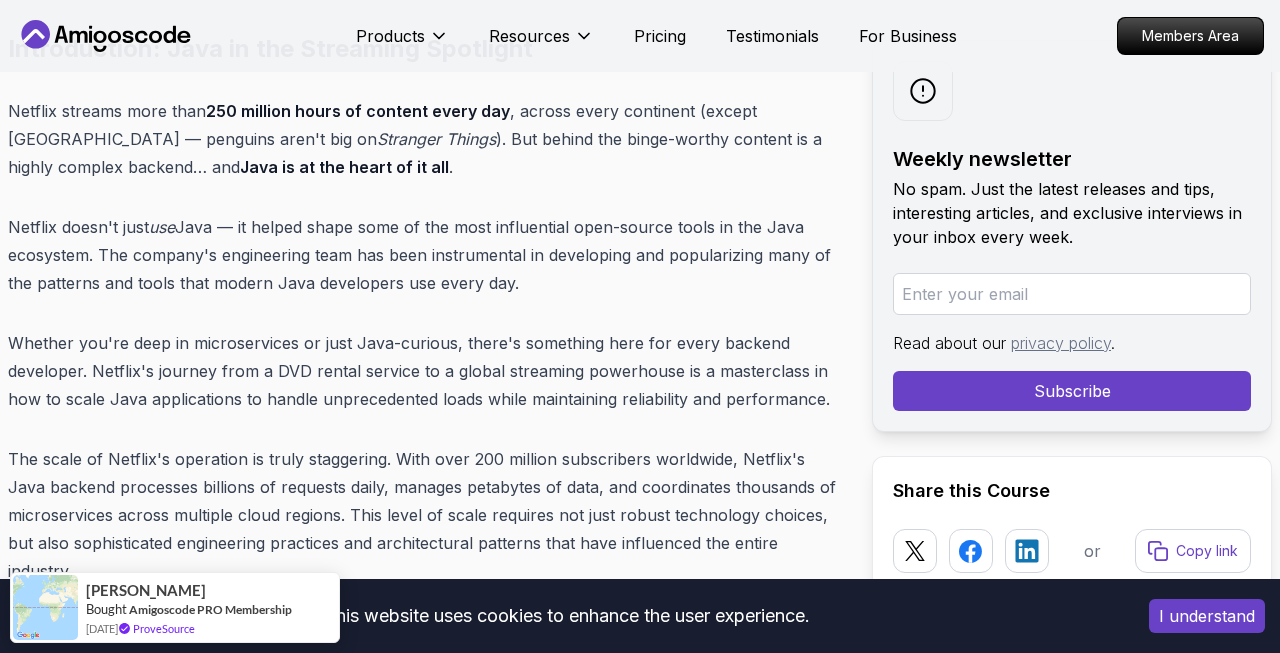 click on "Netflix doesn't just  use  Java — it helped shape some of the most influential open-source tools in the Java ecosystem. The company's engineering team has been instrumental in developing and popularizing many of the patterns and tools that modern Java developers use every day." at bounding box center [424, 255] 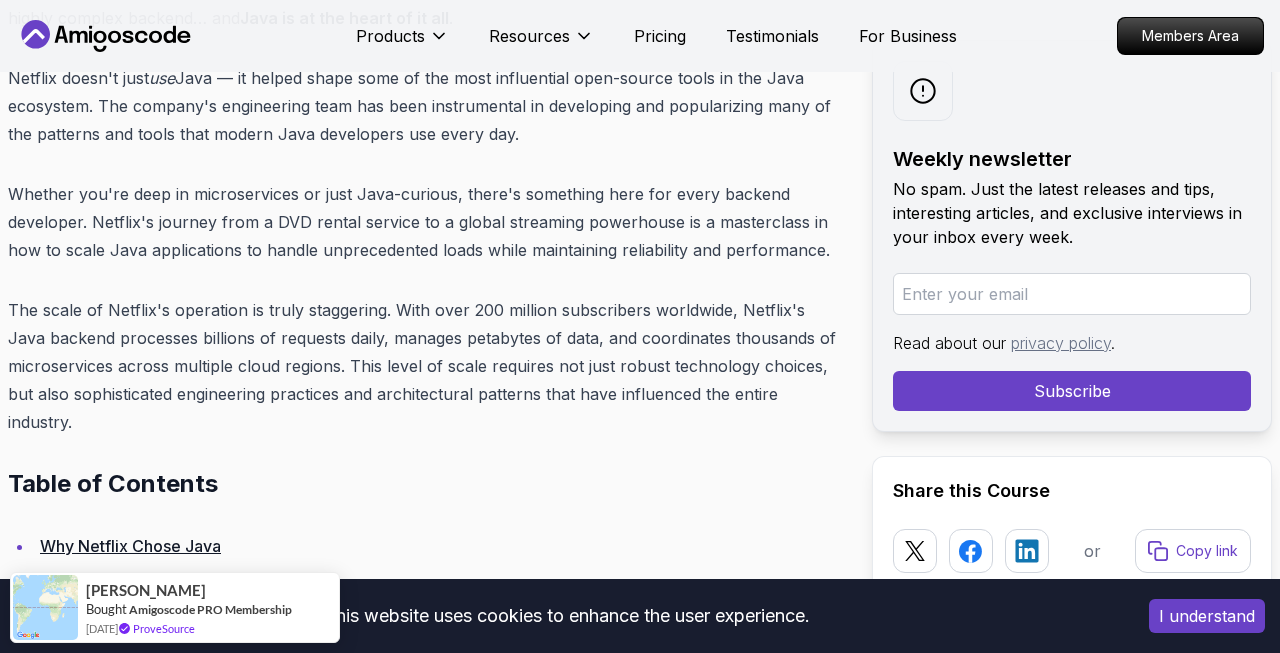 scroll, scrollTop: 1028, scrollLeft: 0, axis: vertical 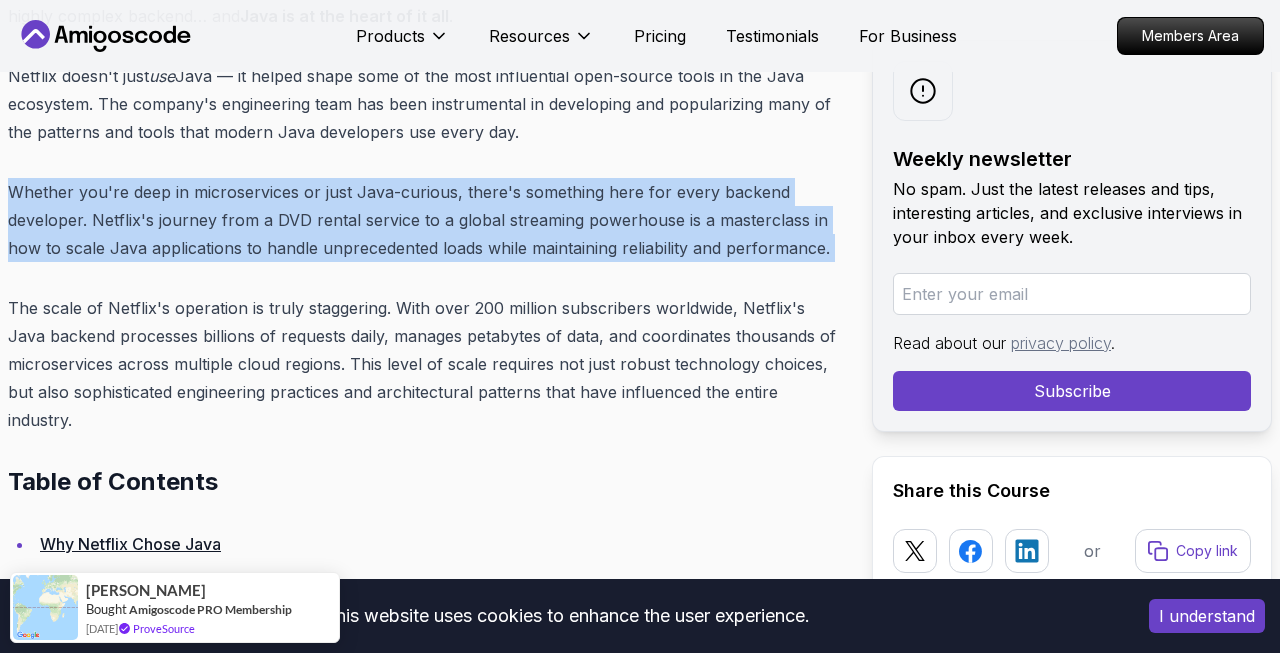 drag, startPoint x: 326, startPoint y: 269, endPoint x: 5, endPoint y: 181, distance: 332.8438 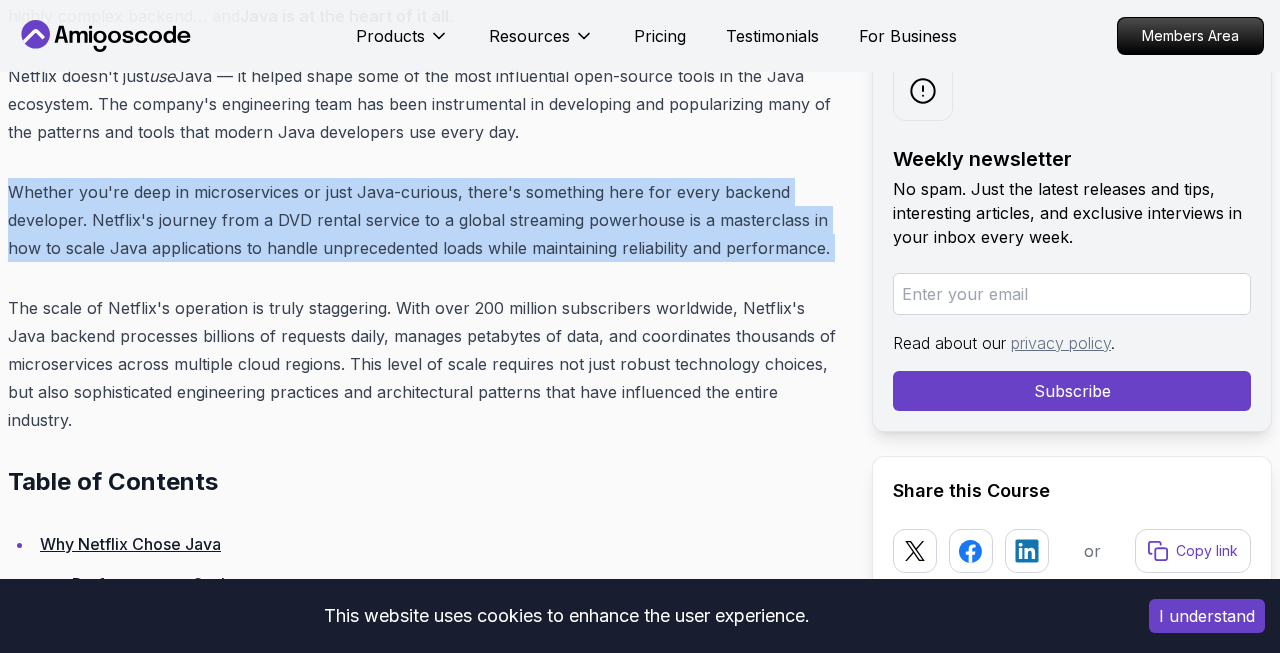 click on "Whether you're deep in microservices or just Java-curious, there's something here for every backend developer. Netflix's journey from a DVD rental service to a global streaming powerhouse is a masterclass in how to scale Java applications to handle unprecedented loads while maintaining reliability and performance." at bounding box center [424, 220] 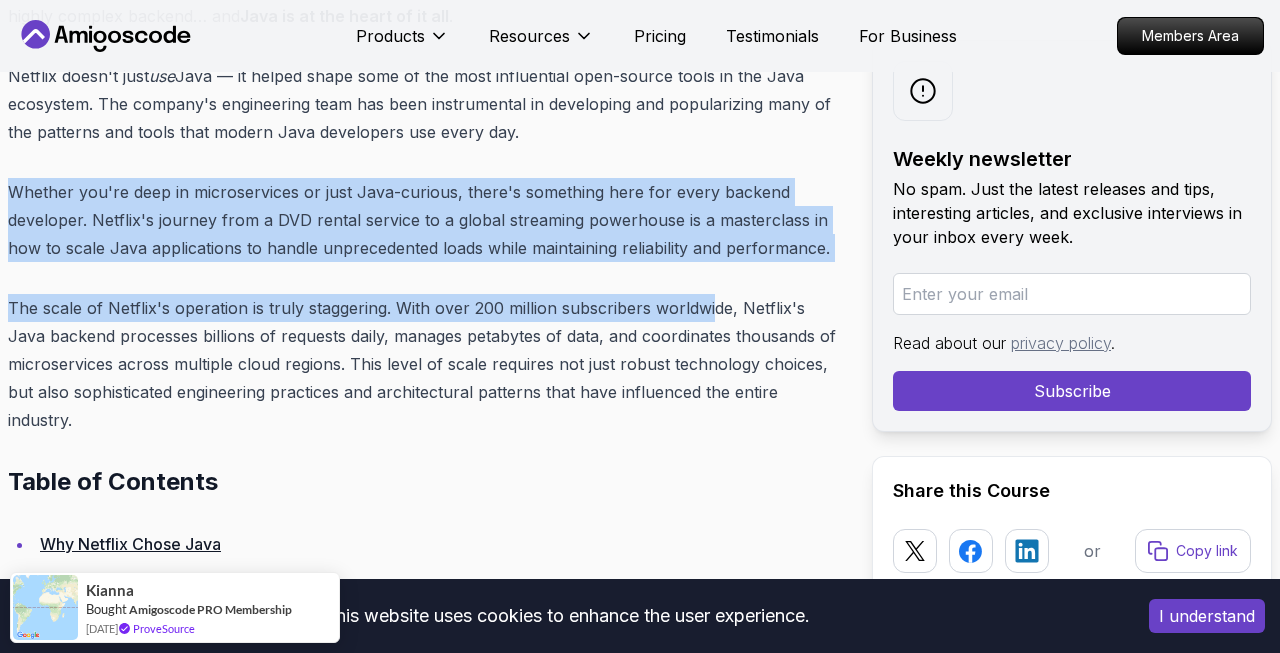 click on "Published By:  [PERSON_NAME]  |   Date:  [DATE] Introduction: Java in the Streaming Spotlight
Netflix streams more than  250 million hours of content every day , across every continent (except [GEOGRAPHIC_DATA] — penguins aren't big on  Stranger Things ). But behind the binge-worthy content is a highly complex backend… and  Java is at the heart of it all .
Netflix doesn't just  use  Java — it helped shape some of the most influential open-source tools in the Java ecosystem. The company's engineering team has been instrumental in developing and popularizing many of the patterns and tools that modern Java developers use every day.
Whether you're deep in microservices or just Java-curious, there's something here for every backend developer. Netflix's journey from a DVD rental service to a global streaming powerhouse is a masterclass in how to scale Java applications to handle unprecedented loads while maintaining reliability and performance.
Table of Contents
Why Netflix Chose Java" at bounding box center (640, 8357) 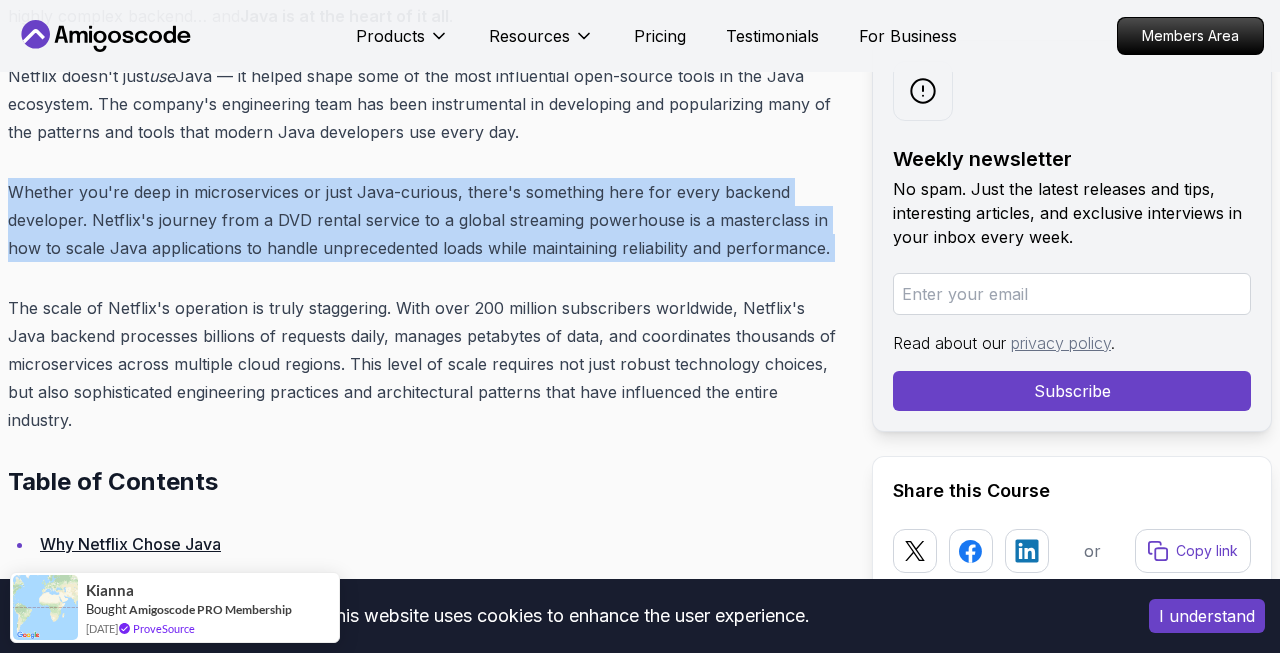 drag, startPoint x: 840, startPoint y: 239, endPoint x: 738, endPoint y: 161, distance: 128.40561 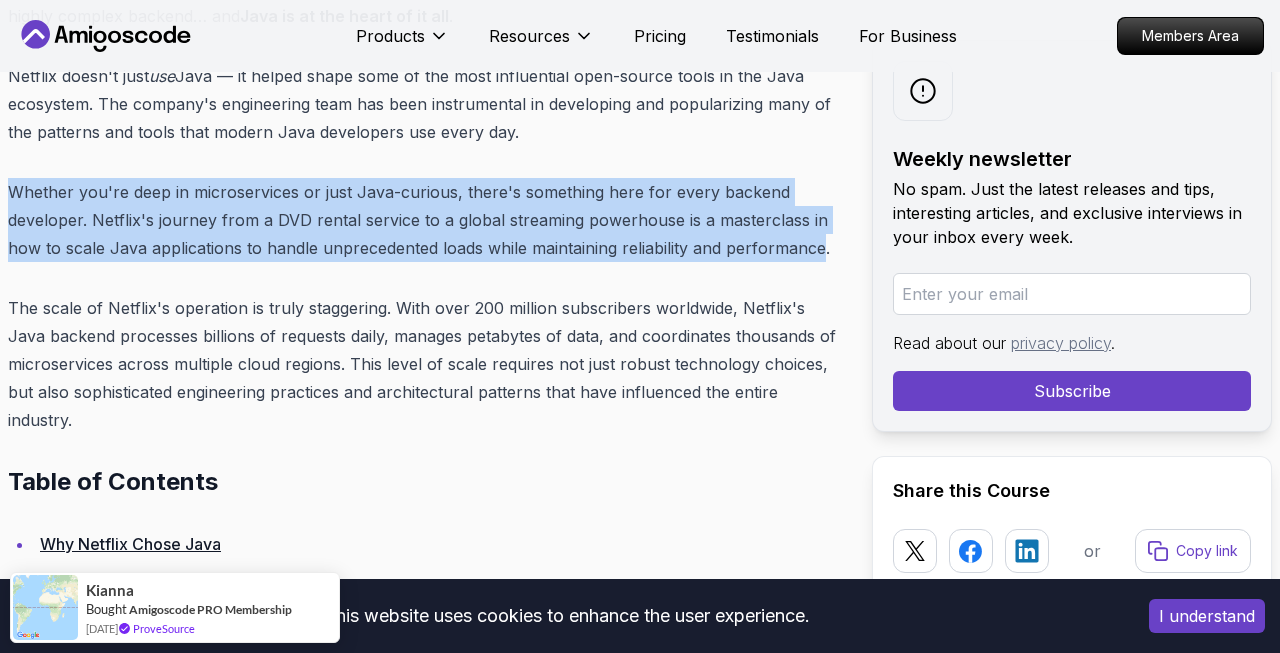 drag, startPoint x: 738, startPoint y: 161, endPoint x: 816, endPoint y: 257, distance: 123.69317 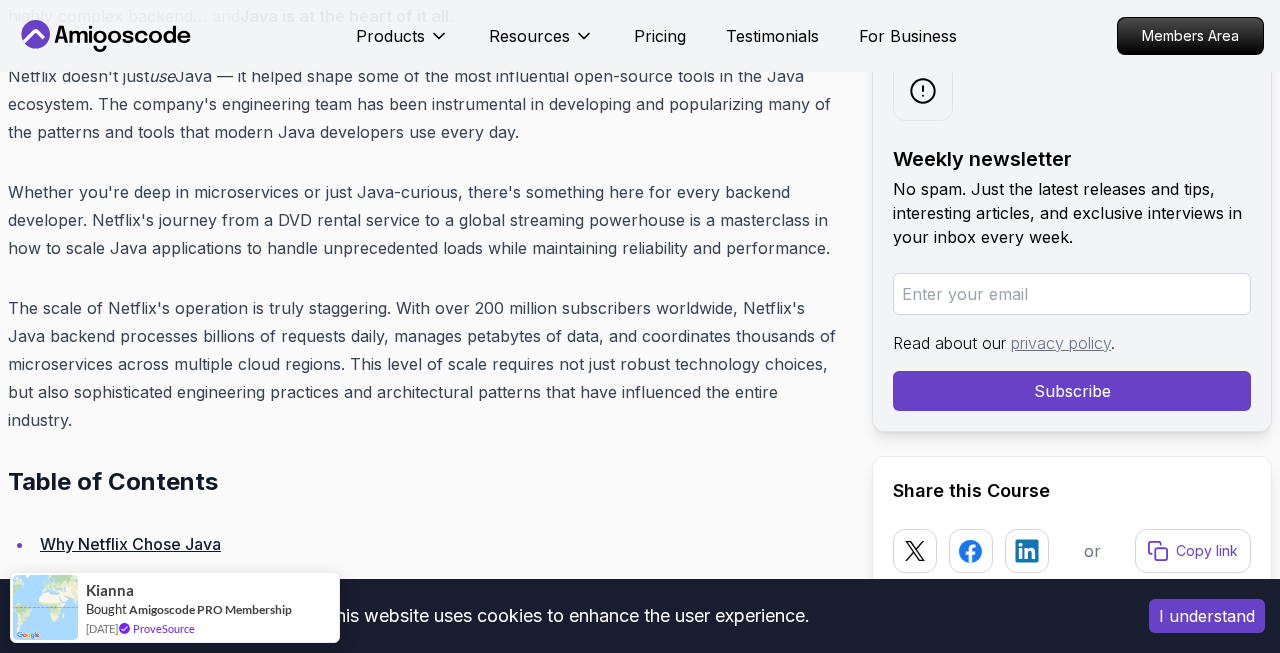 click on "Whether you're deep in microservices or just Java-curious, there's something here for every backend developer. Netflix's journey from a DVD rental service to a global streaming powerhouse is a masterclass in how to scale Java applications to handle unprecedented loads while maintaining reliability and performance." at bounding box center [424, 220] 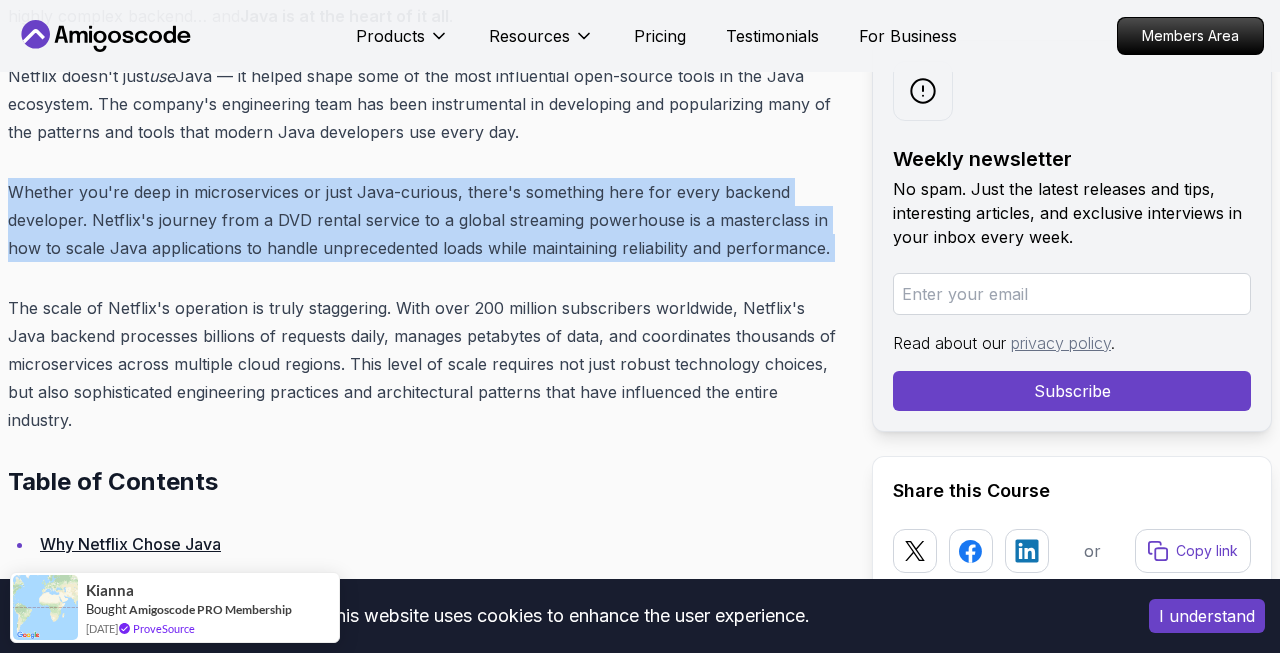drag, startPoint x: 845, startPoint y: 248, endPoint x: 768, endPoint y: 158, distance: 118.44408 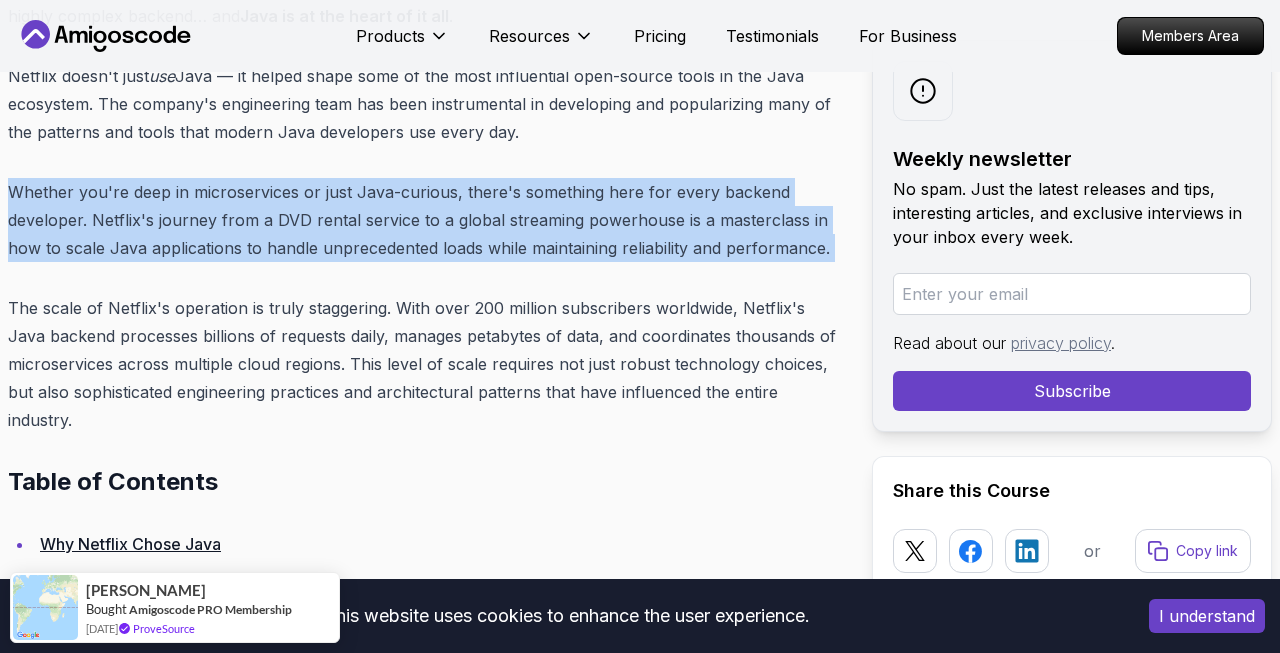 click on "Whether you're deep in microservices or just Java-curious, there's something here for every backend developer. Netflix's journey from a DVD rental service to a global streaming powerhouse is a masterclass in how to scale Java applications to handle unprecedented loads while maintaining reliability and performance." at bounding box center (424, 220) 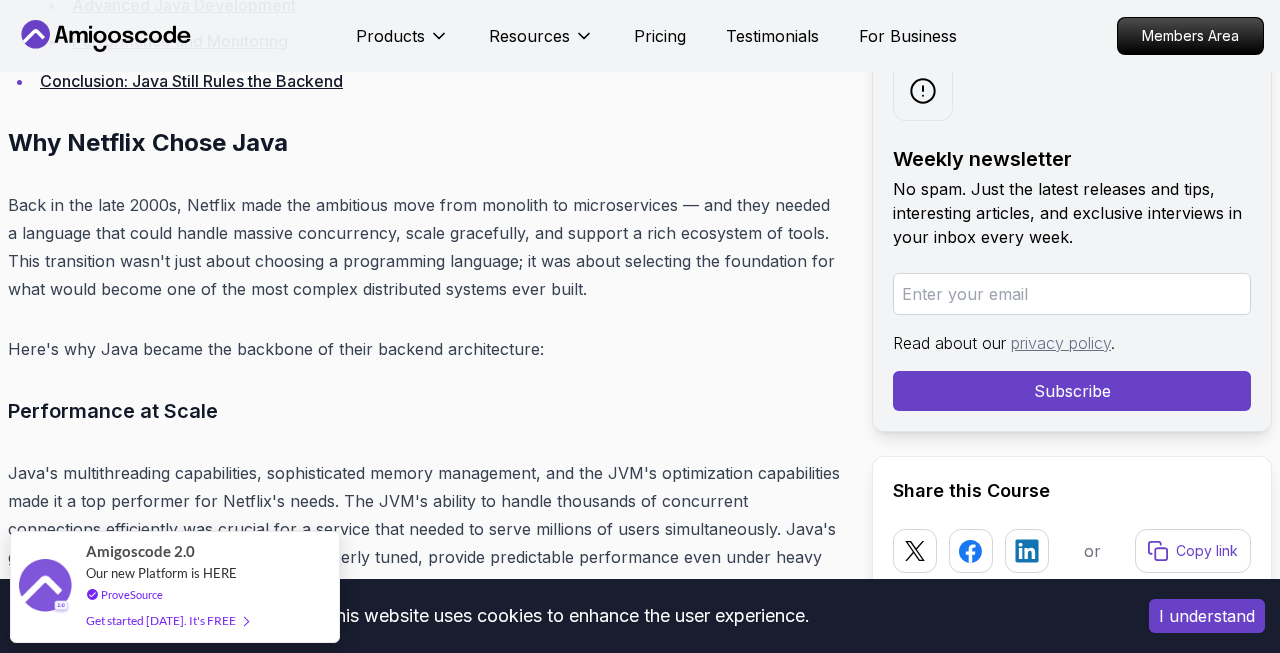 scroll, scrollTop: 2954, scrollLeft: 0, axis: vertical 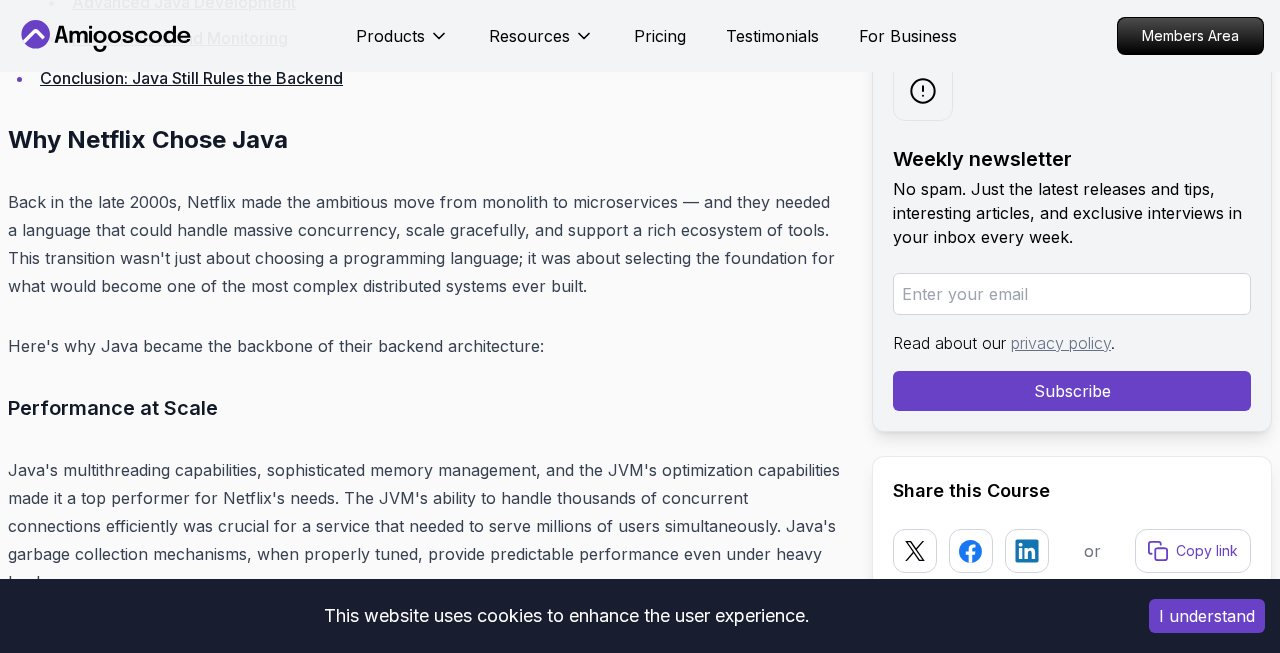 click on "Back in the late 2000s, Netflix made the ambitious move from monolith to microservices — and they needed a language that could handle massive concurrency, scale gracefully, and support a rich ecosystem of tools. This transition wasn't just about choosing a programming language; it was about selecting the foundation for what would become one of the most complex distributed systems ever built." at bounding box center [424, 244] 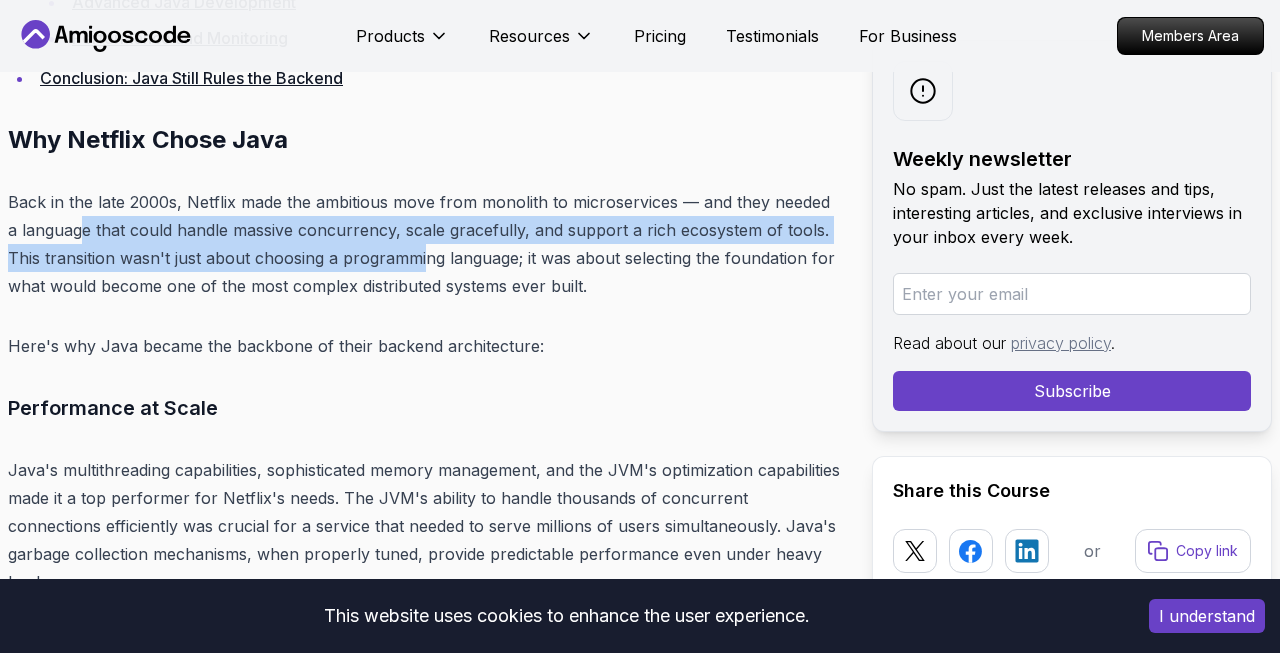 drag, startPoint x: 65, startPoint y: 233, endPoint x: 426, endPoint y: 260, distance: 362.0083 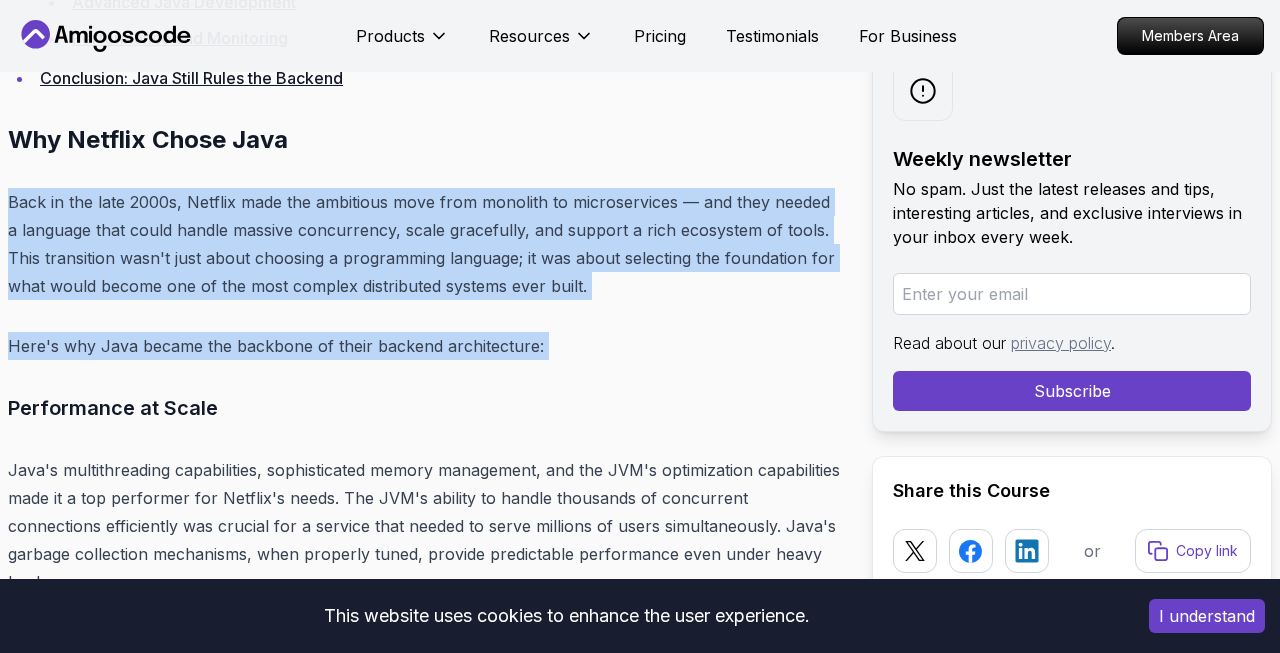 drag, startPoint x: 168, startPoint y: 170, endPoint x: 569, endPoint y: 390, distance: 457.38495 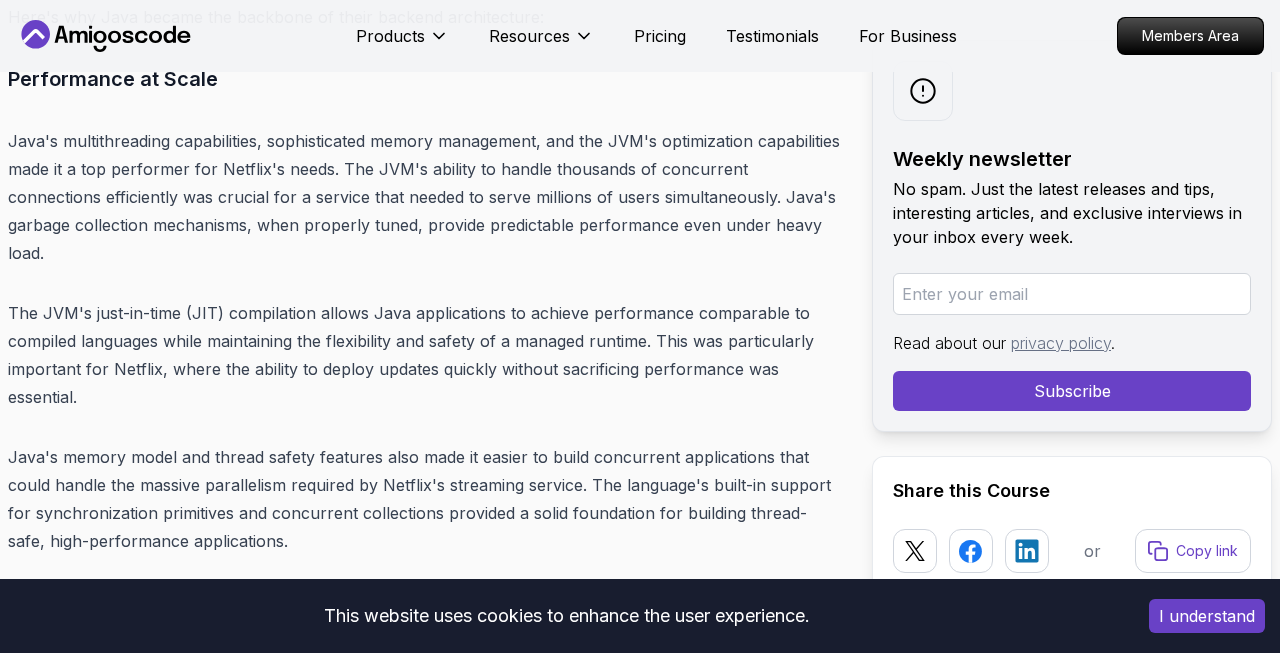 scroll, scrollTop: 3285, scrollLeft: 0, axis: vertical 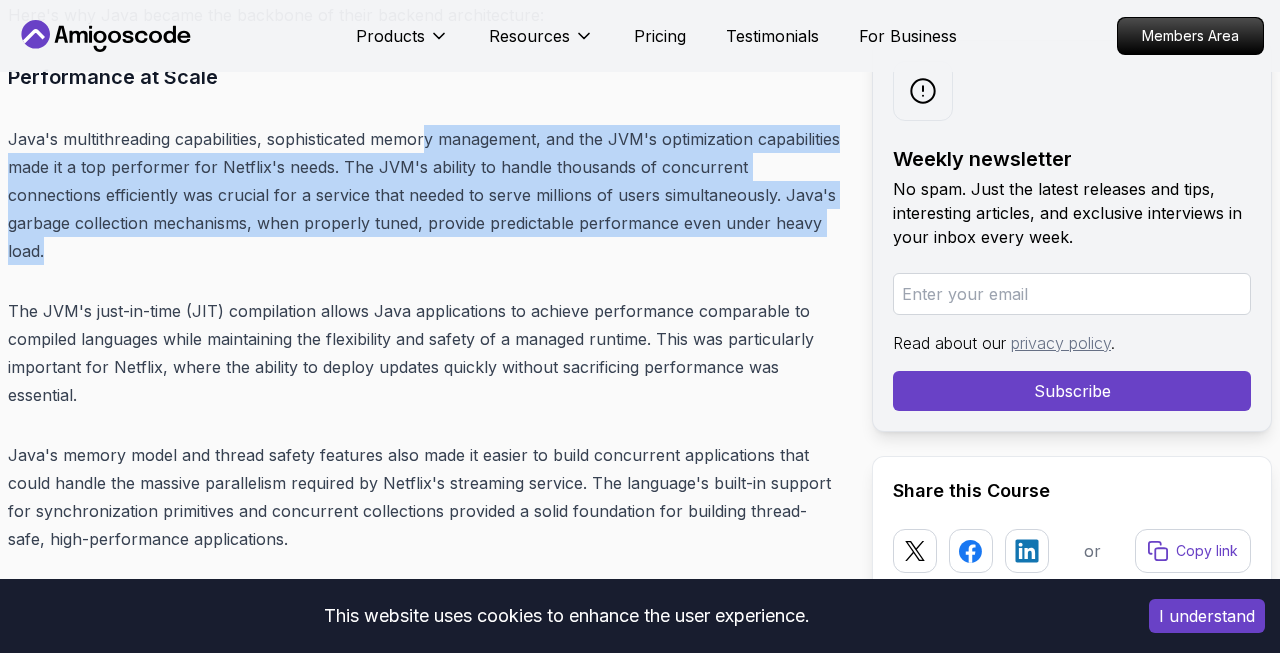 drag, startPoint x: 413, startPoint y: 261, endPoint x: 432, endPoint y: 128, distance: 134.3503 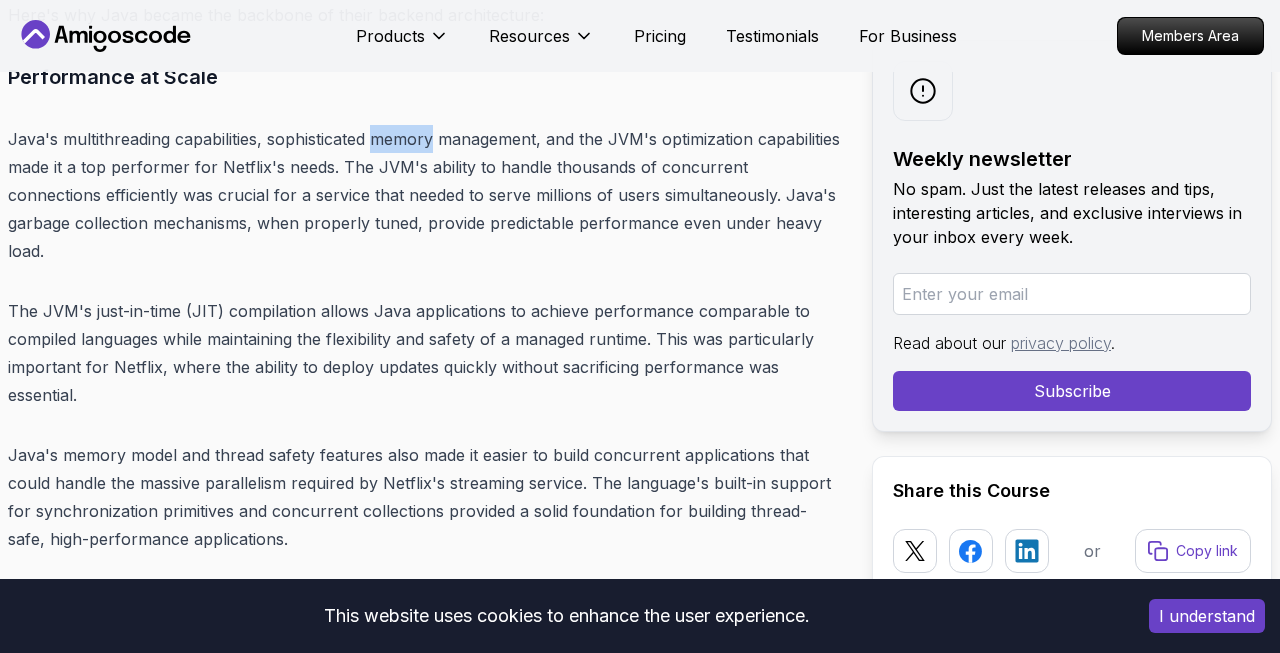 drag, startPoint x: 432, startPoint y: 128, endPoint x: 417, endPoint y: 198, distance: 71.5891 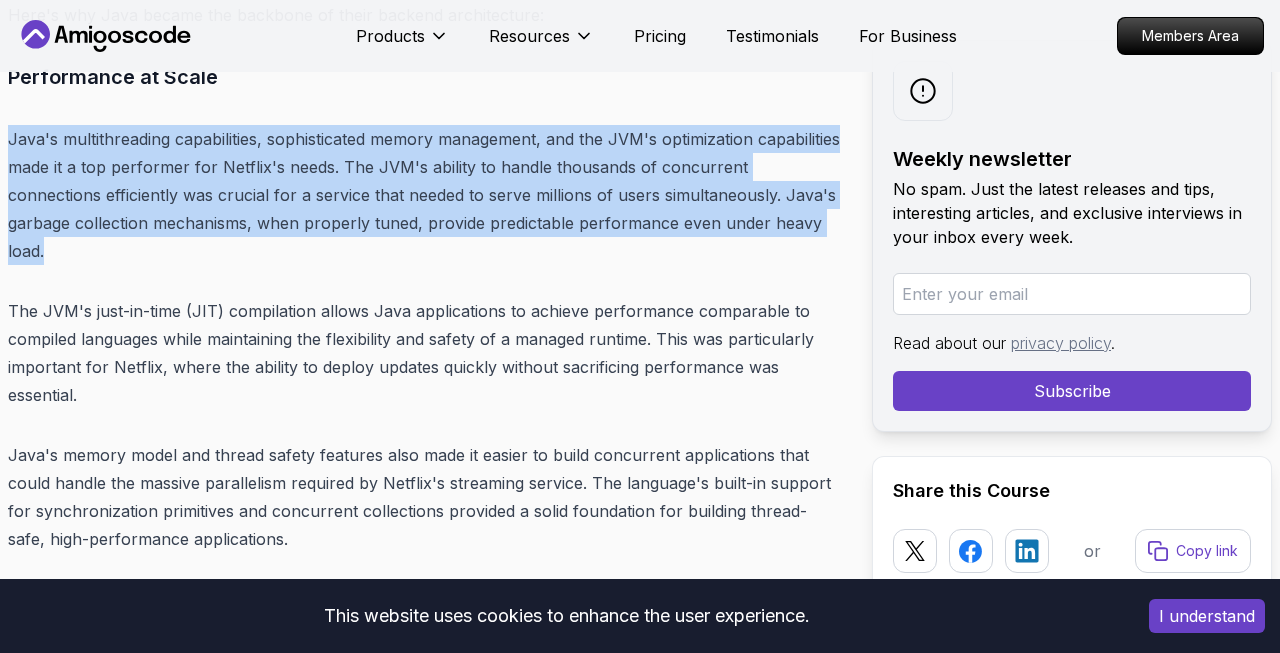 drag, startPoint x: 396, startPoint y: 256, endPoint x: 429, endPoint y: 119, distance: 140.91841 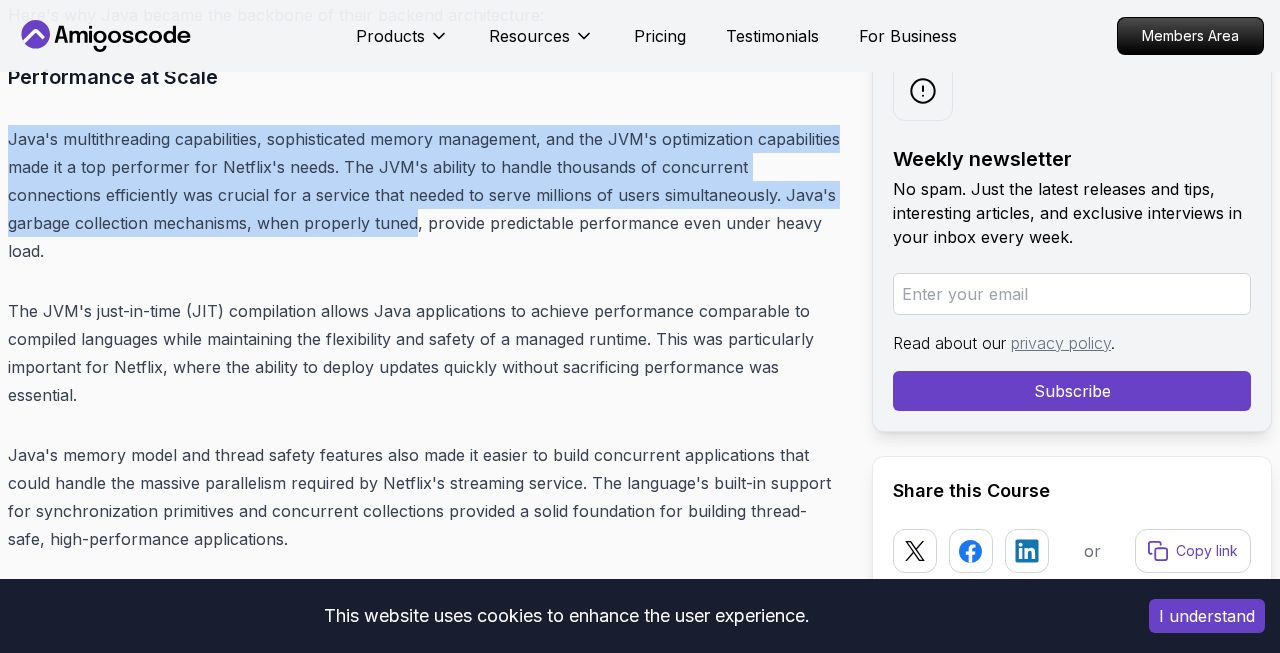 drag, startPoint x: 429, startPoint y: 117, endPoint x: 385, endPoint y: 231, distance: 122.19656 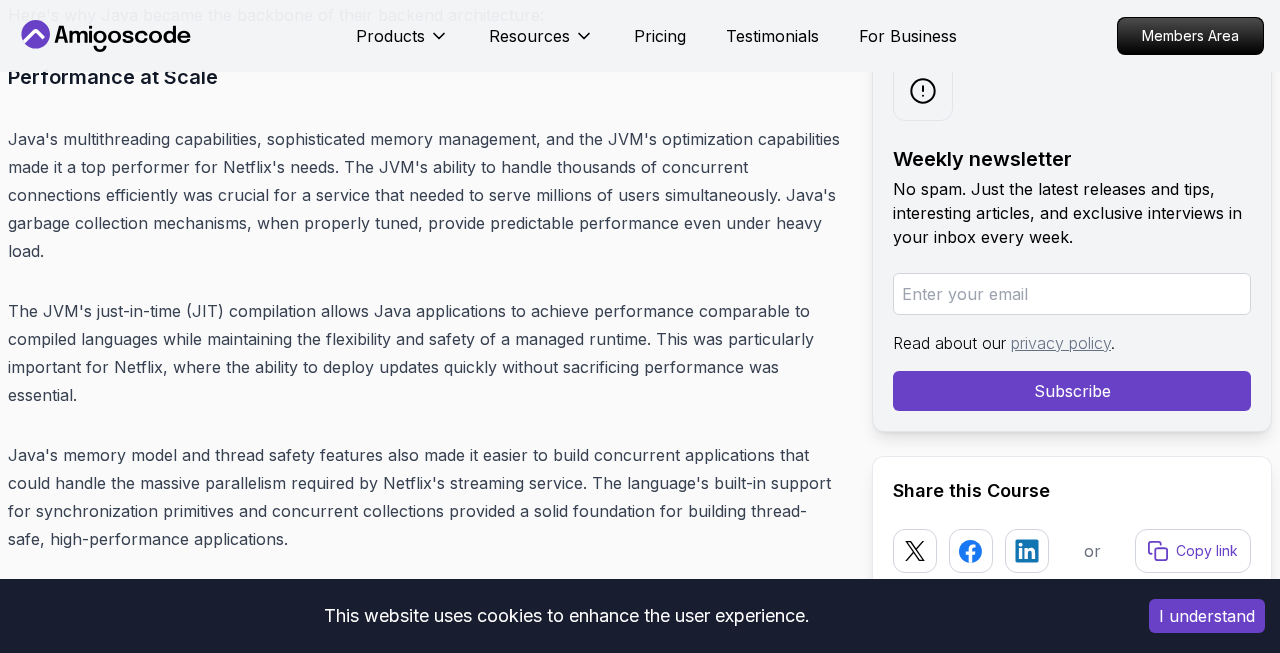 click on "Java's multithreading capabilities, sophisticated memory management, and the JVM's optimization capabilities made it a top performer for Netflix's needs. The JVM's ability to handle thousands of concurrent connections efficiently was crucial for a service that needed to serve millions of users simultaneously. Java's garbage collection mechanisms, when properly tuned, provide predictable performance even under heavy load." at bounding box center (424, 195) 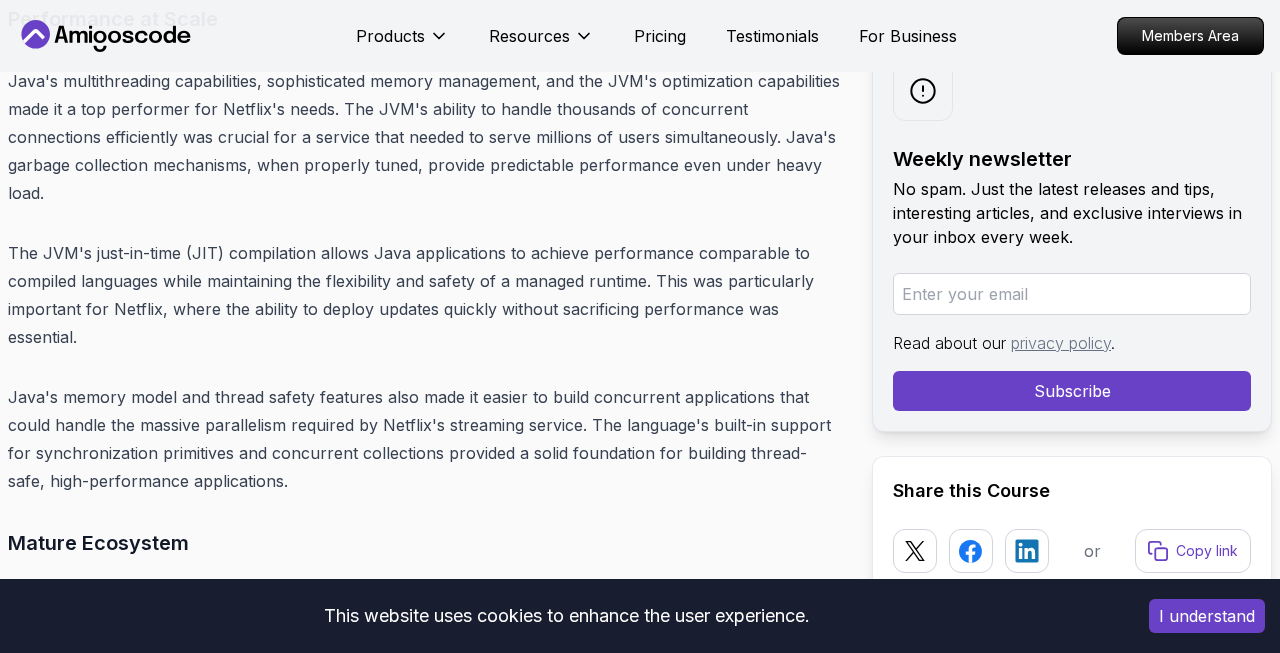 scroll, scrollTop: 3359, scrollLeft: 0, axis: vertical 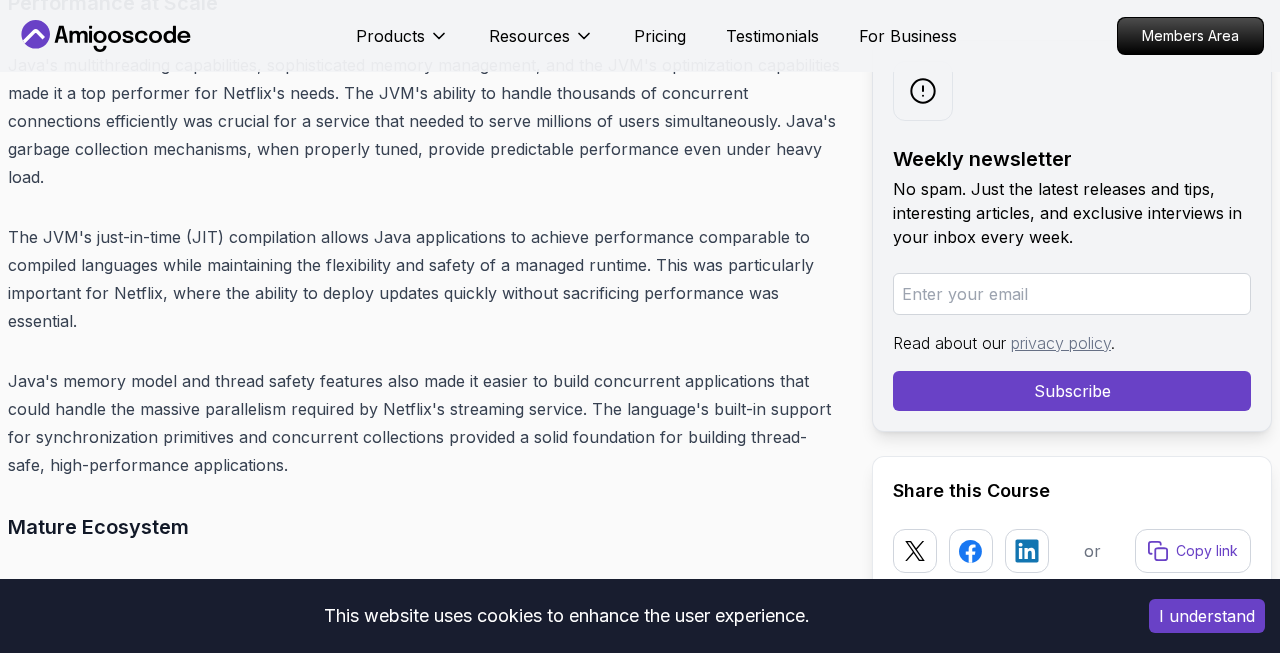click on "The JVM's just-in-time (JIT) compilation allows Java applications to achieve performance comparable to compiled languages while maintaining the flexibility and safety of a managed runtime. This was particularly important for Netflix, where the ability to deploy updates quickly without sacrificing performance was essential." at bounding box center [424, 279] 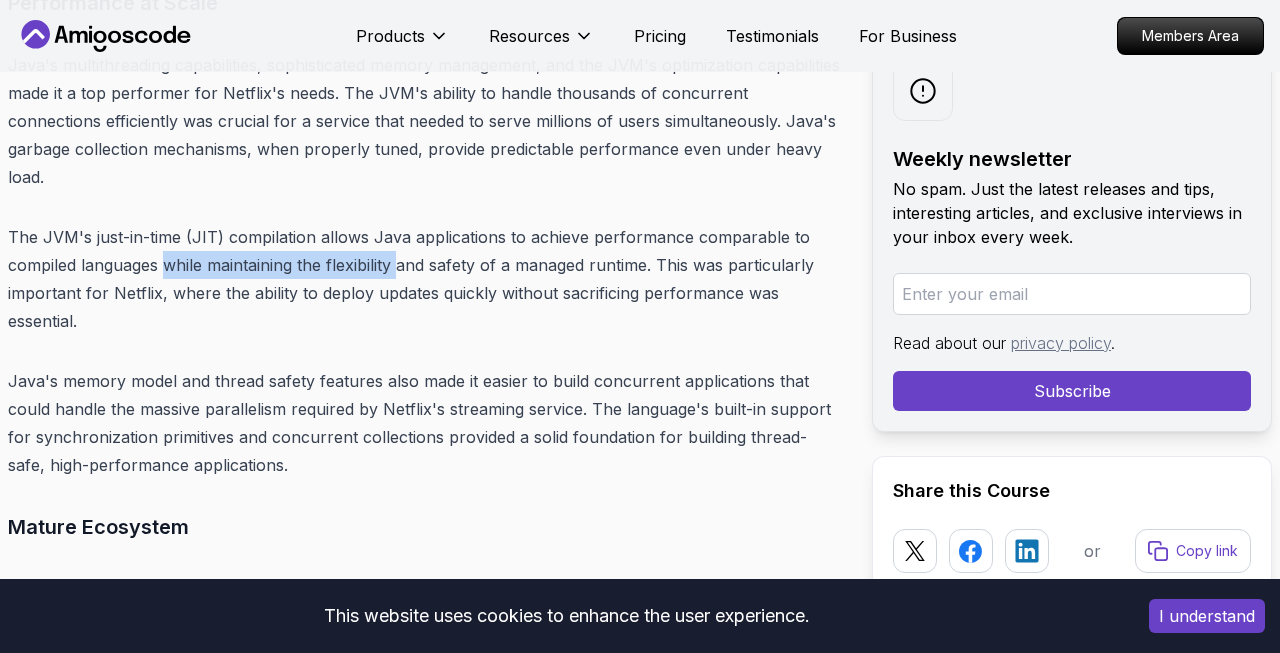 drag, startPoint x: 165, startPoint y: 275, endPoint x: 392, endPoint y: 277, distance: 227.0088 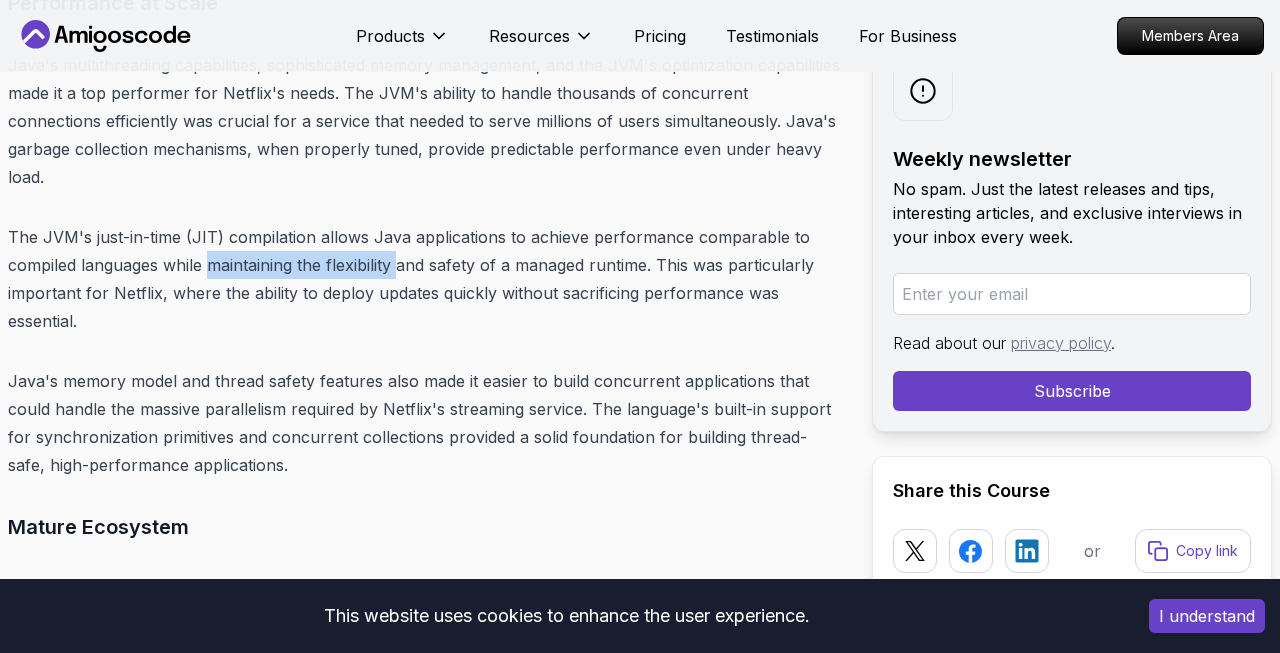 drag, startPoint x: 392, startPoint y: 277, endPoint x: 263, endPoint y: 275, distance: 129.0155 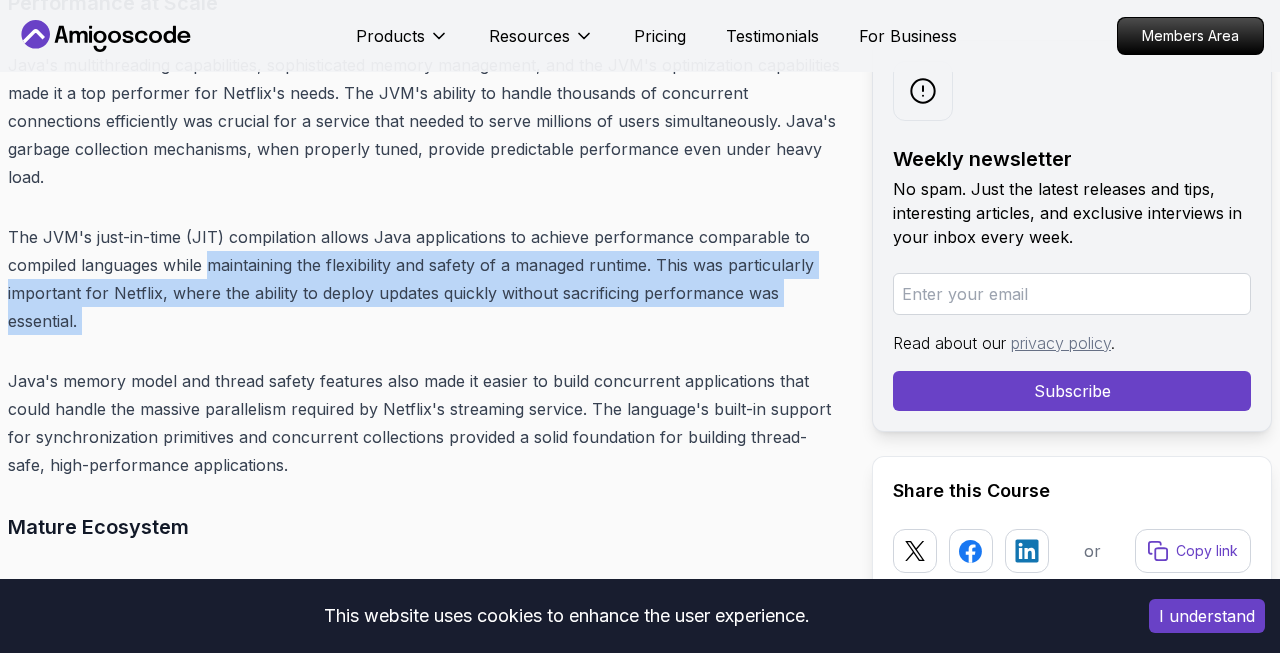 drag, startPoint x: 263, startPoint y: 275, endPoint x: 748, endPoint y: 324, distance: 487.46896 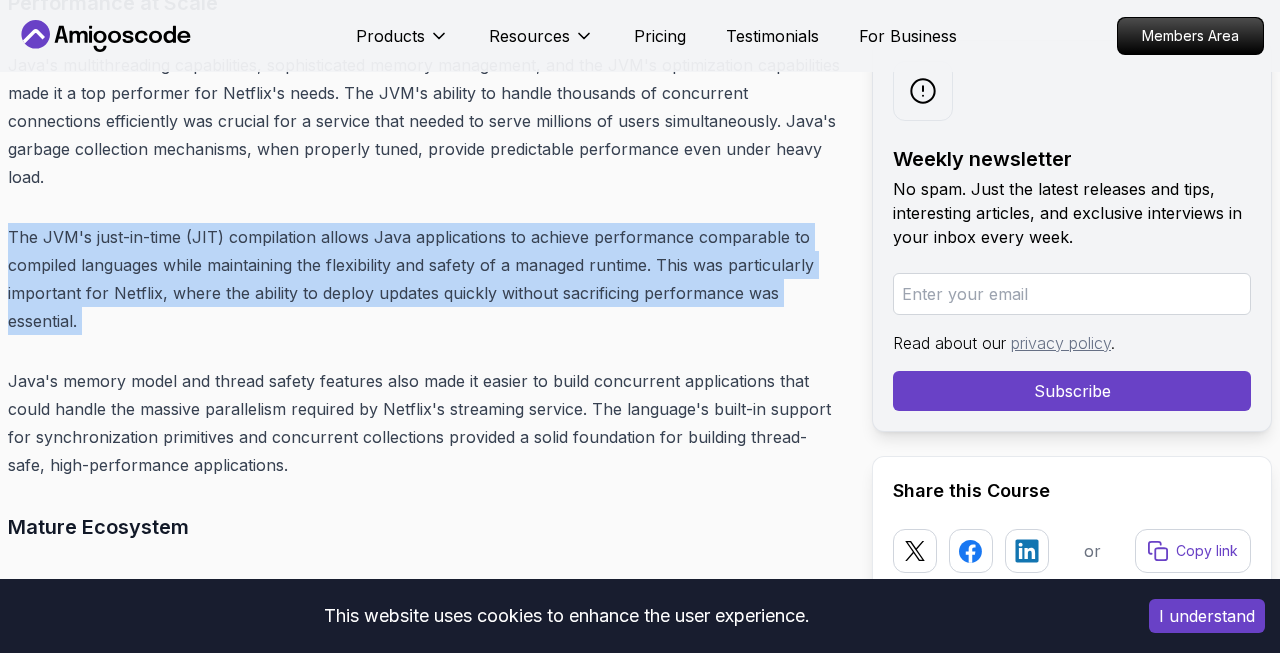 drag, startPoint x: 748, startPoint y: 324, endPoint x: 744, endPoint y: 214, distance: 110.0727 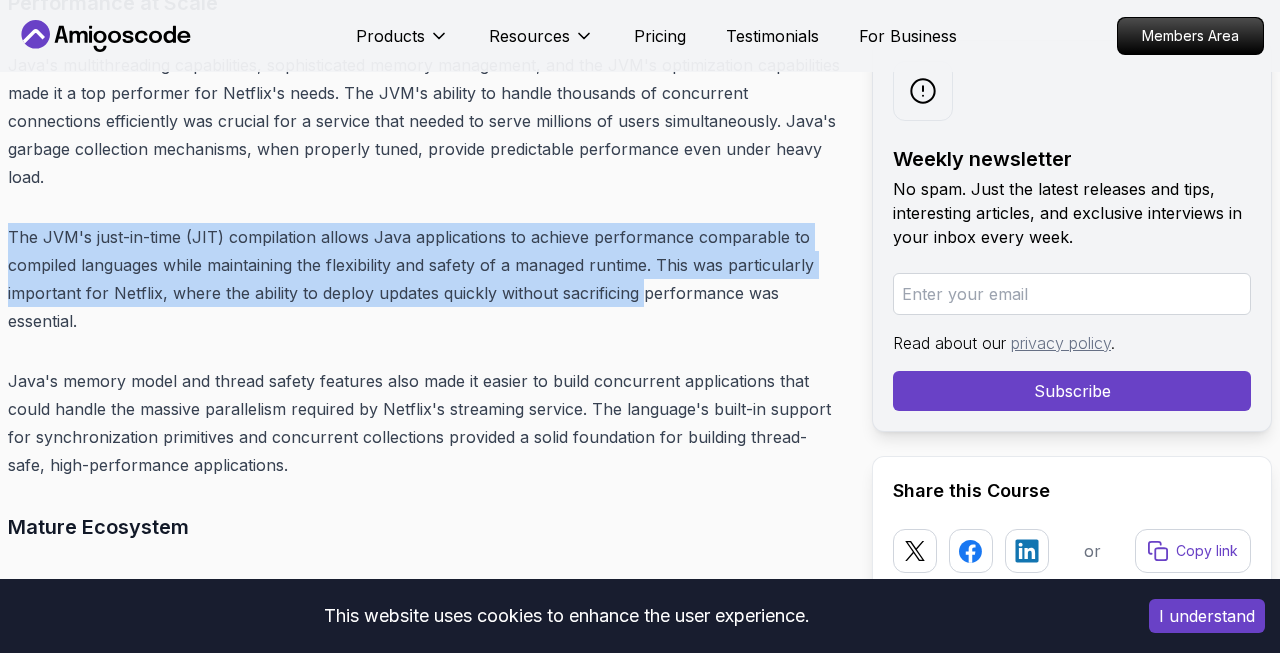 drag, startPoint x: 679, startPoint y: 210, endPoint x: 633, endPoint y: 298, distance: 99.29753 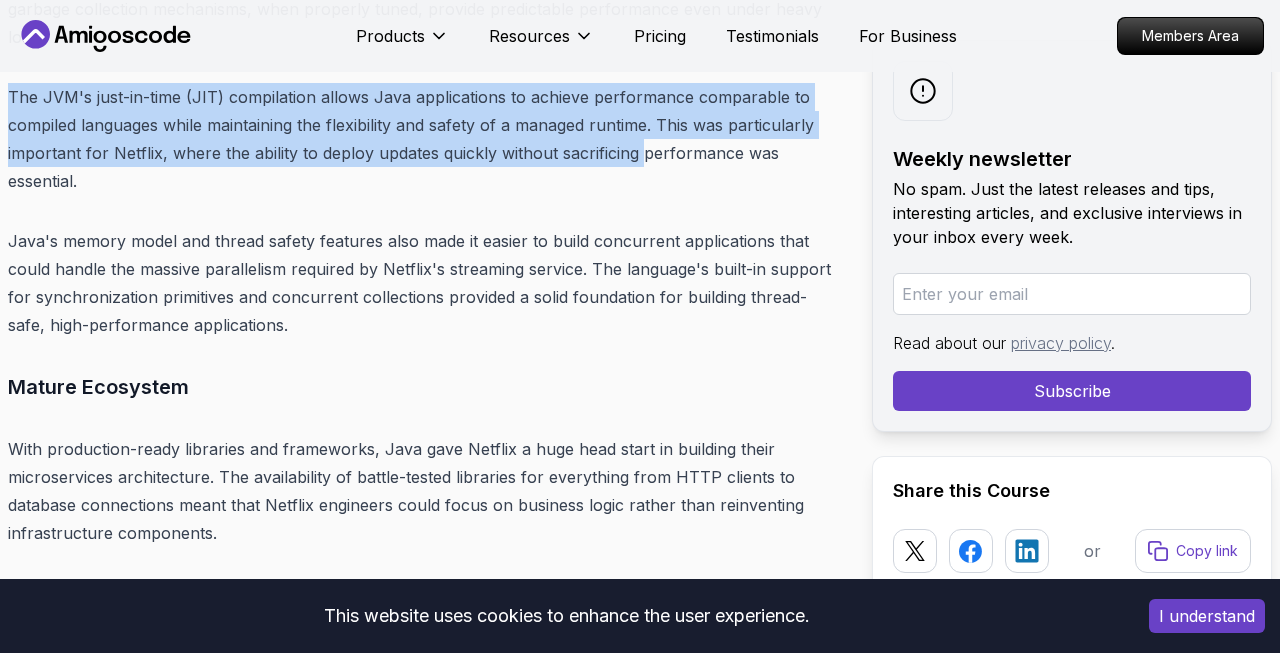 scroll, scrollTop: 3638, scrollLeft: 0, axis: vertical 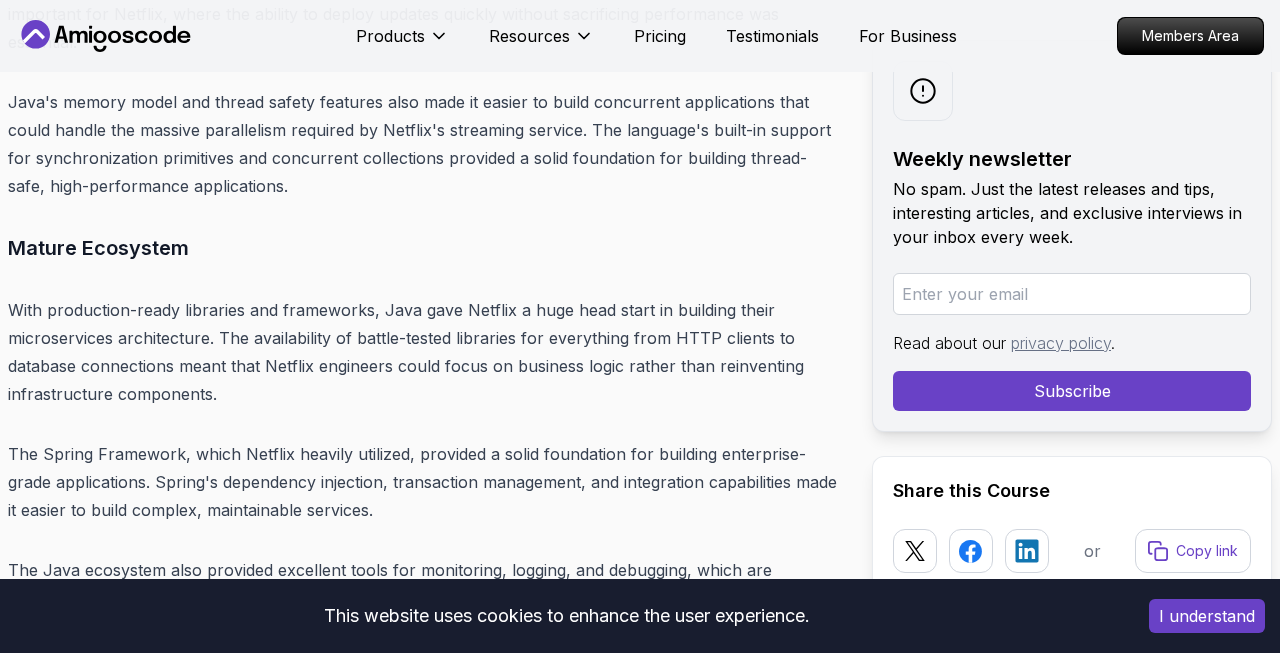 click on "With production-ready libraries and frameworks, Java gave Netflix a huge head start in building their microservices architecture. The availability of battle-tested libraries for everything from HTTP clients to database connections meant that Netflix engineers could focus on business logic rather than reinventing infrastructure components." at bounding box center [424, 352] 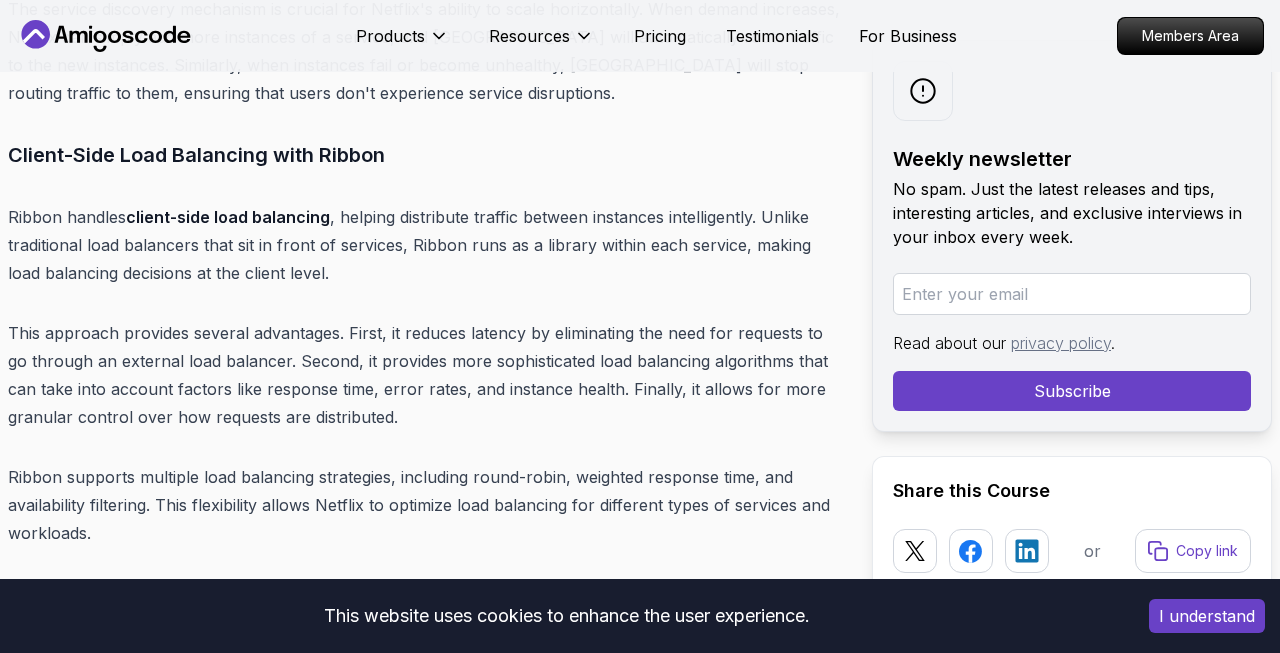 scroll, scrollTop: 5906, scrollLeft: 0, axis: vertical 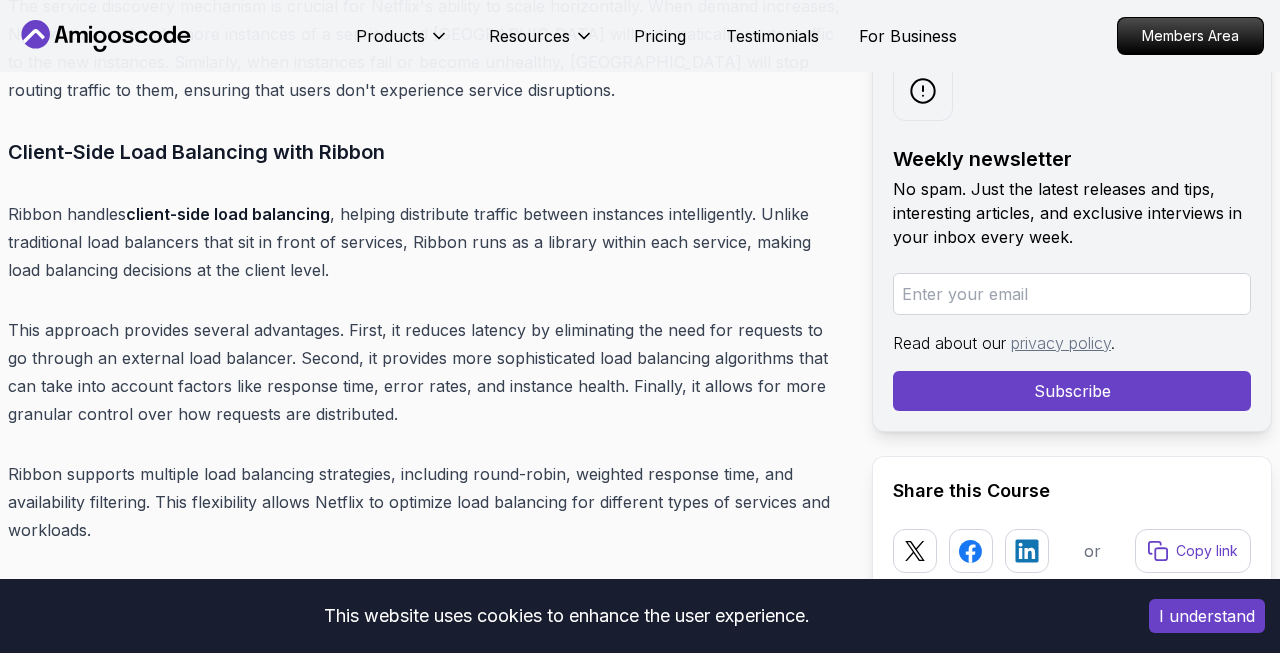 drag, startPoint x: 590, startPoint y: 482, endPoint x: 590, endPoint y: 338, distance: 144 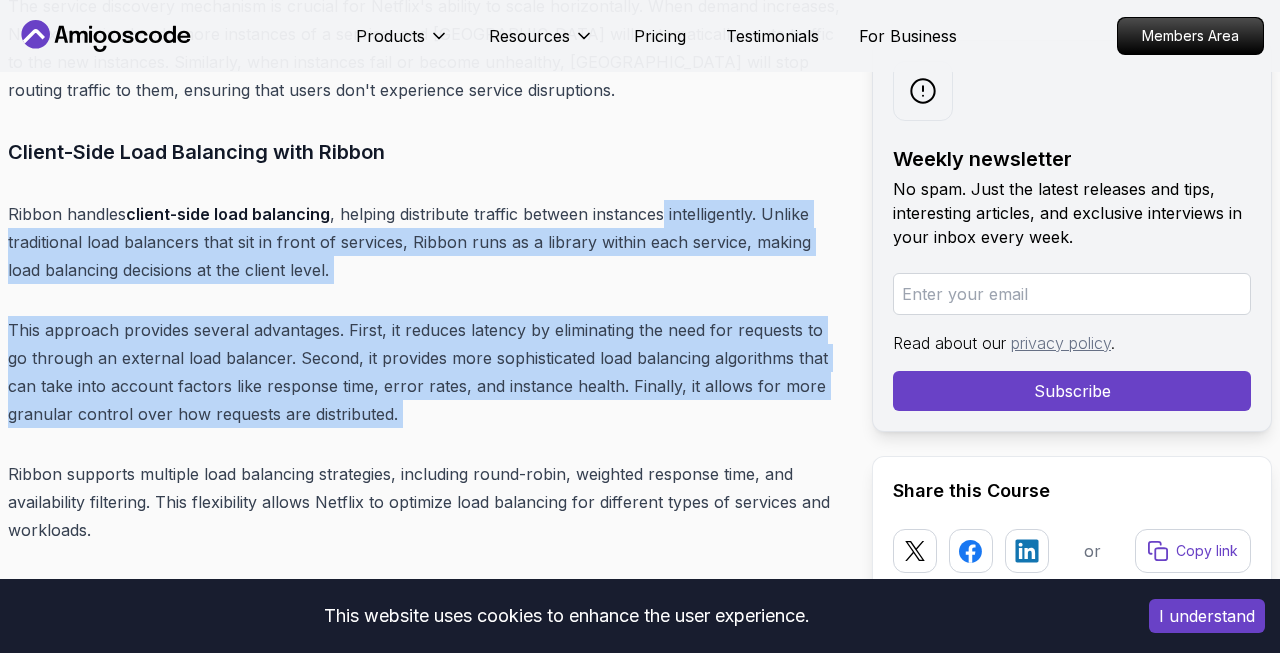 drag, startPoint x: 663, startPoint y: 200, endPoint x: 542, endPoint y: 430, distance: 259.8865 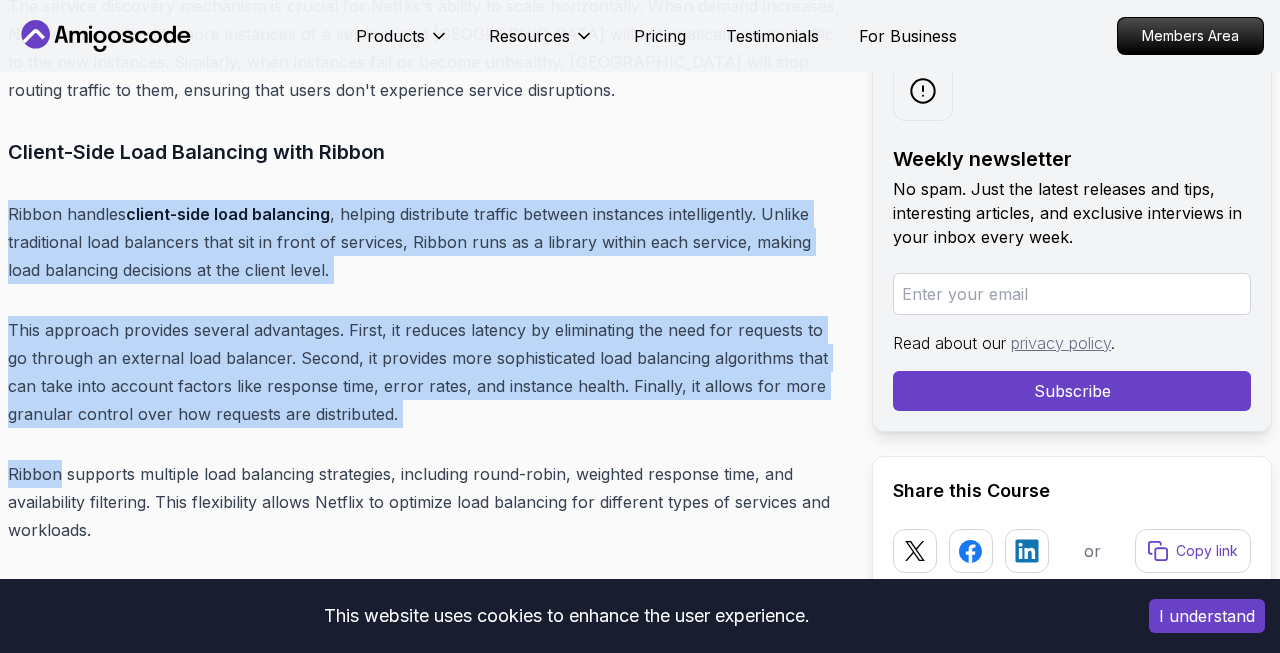 drag, startPoint x: 542, startPoint y: 430, endPoint x: 623, endPoint y: 184, distance: 258.99228 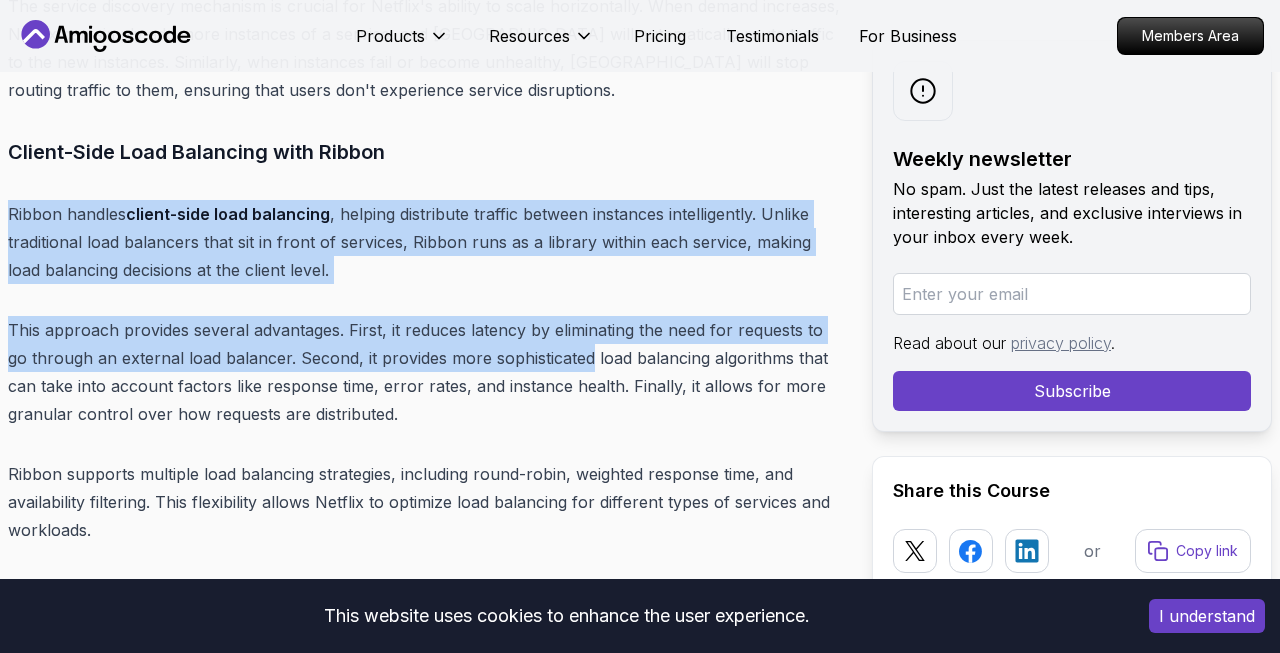 drag, startPoint x: 623, startPoint y: 184, endPoint x: 543, endPoint y: 360, distance: 193.32874 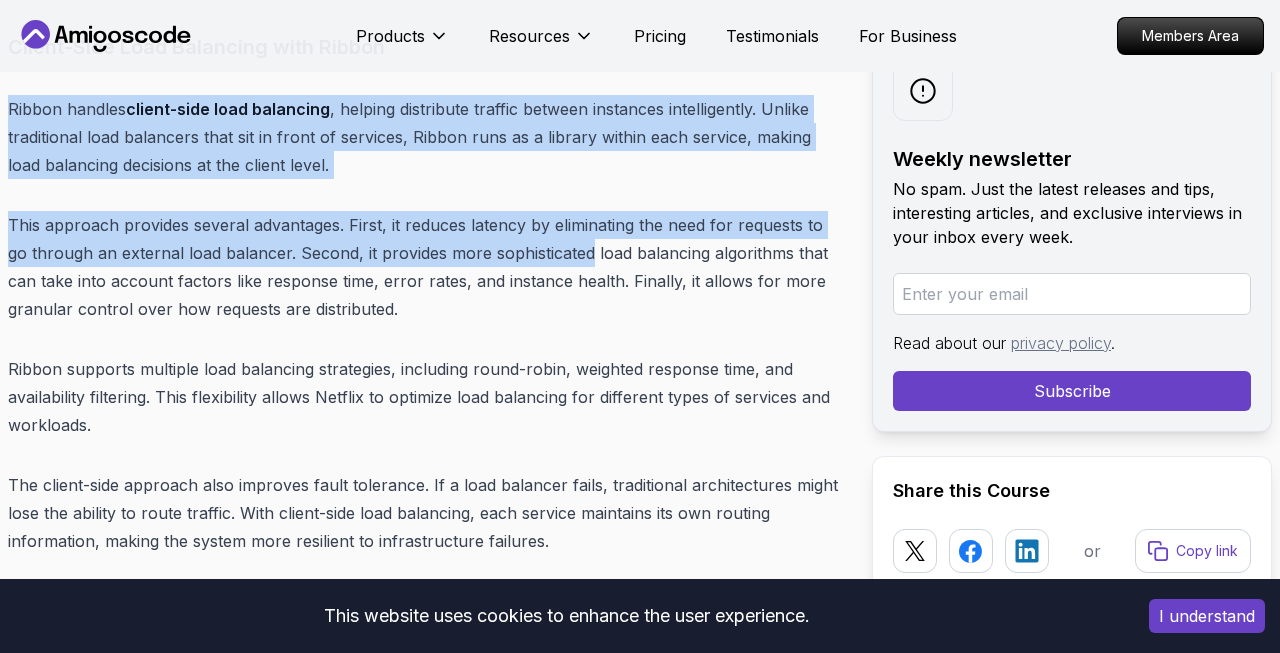 scroll, scrollTop: 6009, scrollLeft: 0, axis: vertical 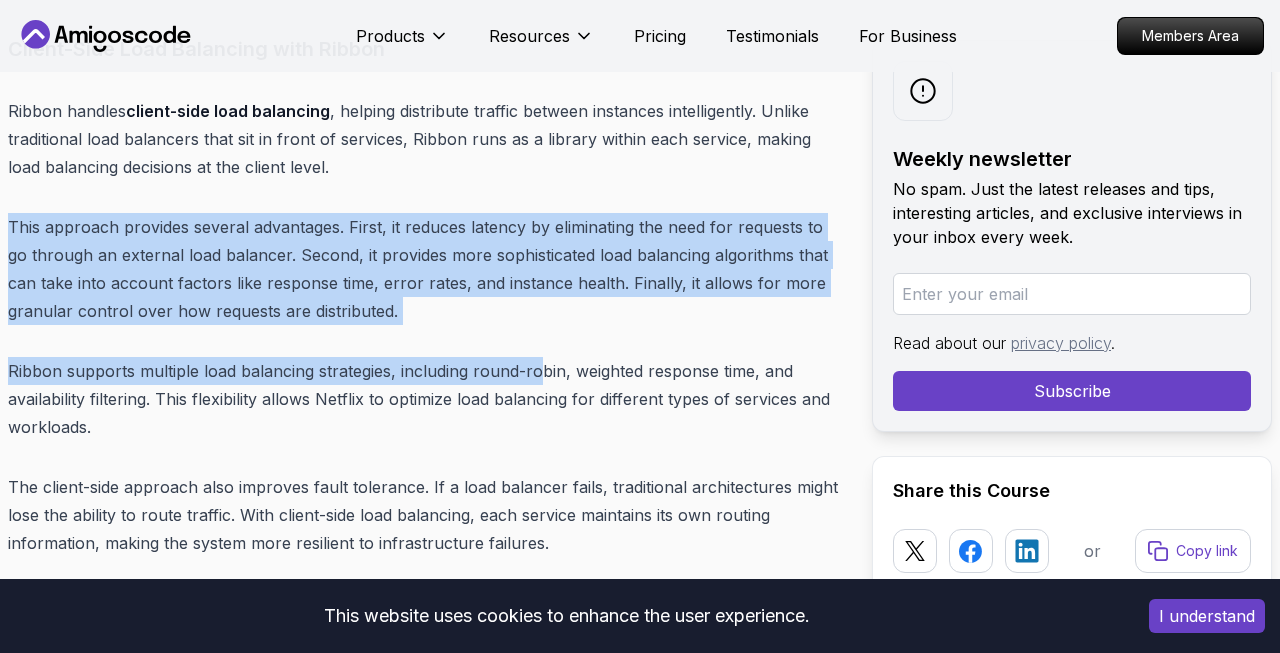drag, startPoint x: 543, startPoint y: 360, endPoint x: 551, endPoint y: 195, distance: 165.19383 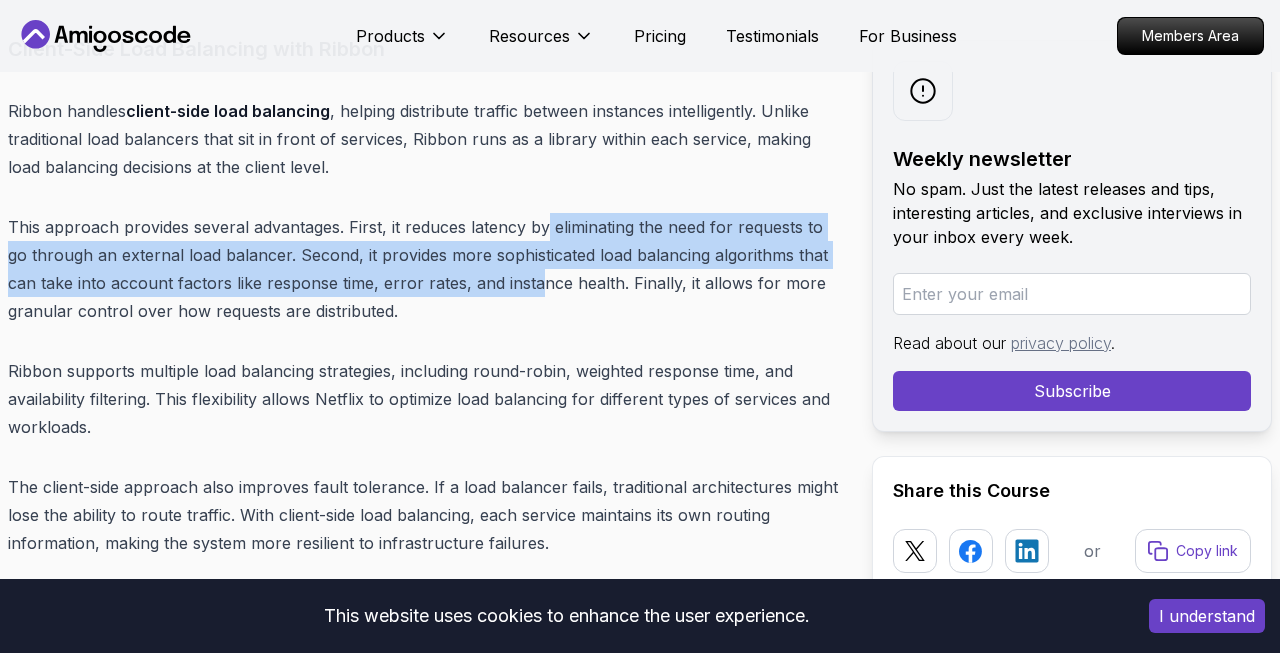 drag, startPoint x: 547, startPoint y: 214, endPoint x: 512, endPoint y: 304, distance: 96.56604 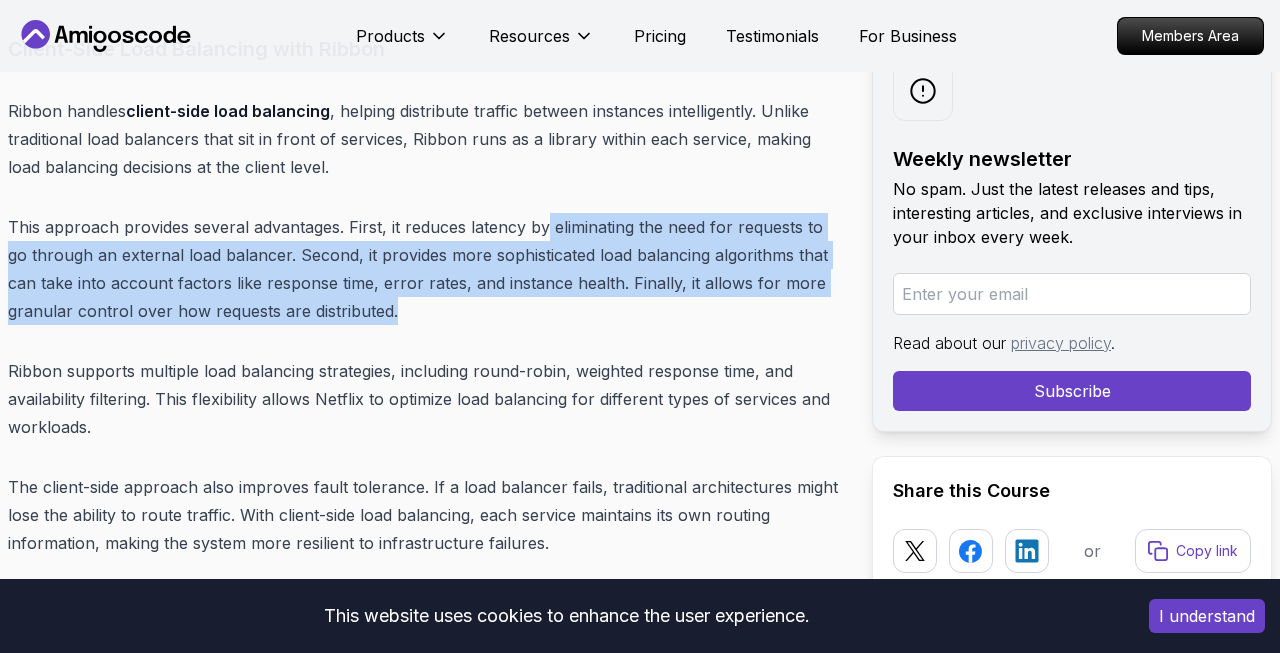 click on "This approach provides several advantages. First, it reduces latency by eliminating the need for requests to go through an external load balancer. Second, it provides more sophisticated load balancing algorithms that can take into account factors like response time, error rates, and instance health. Finally, it allows for more granular control over how requests are distributed." at bounding box center [424, 269] 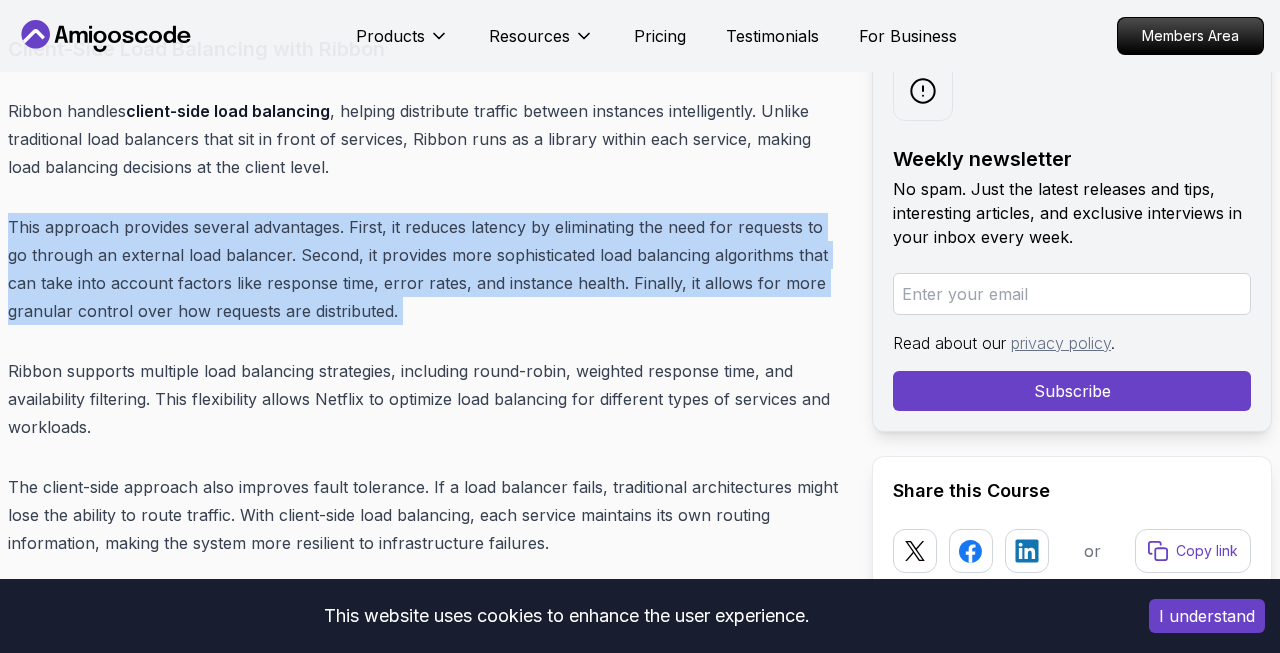 drag, startPoint x: 512, startPoint y: 304, endPoint x: 522, endPoint y: 201, distance: 103.4843 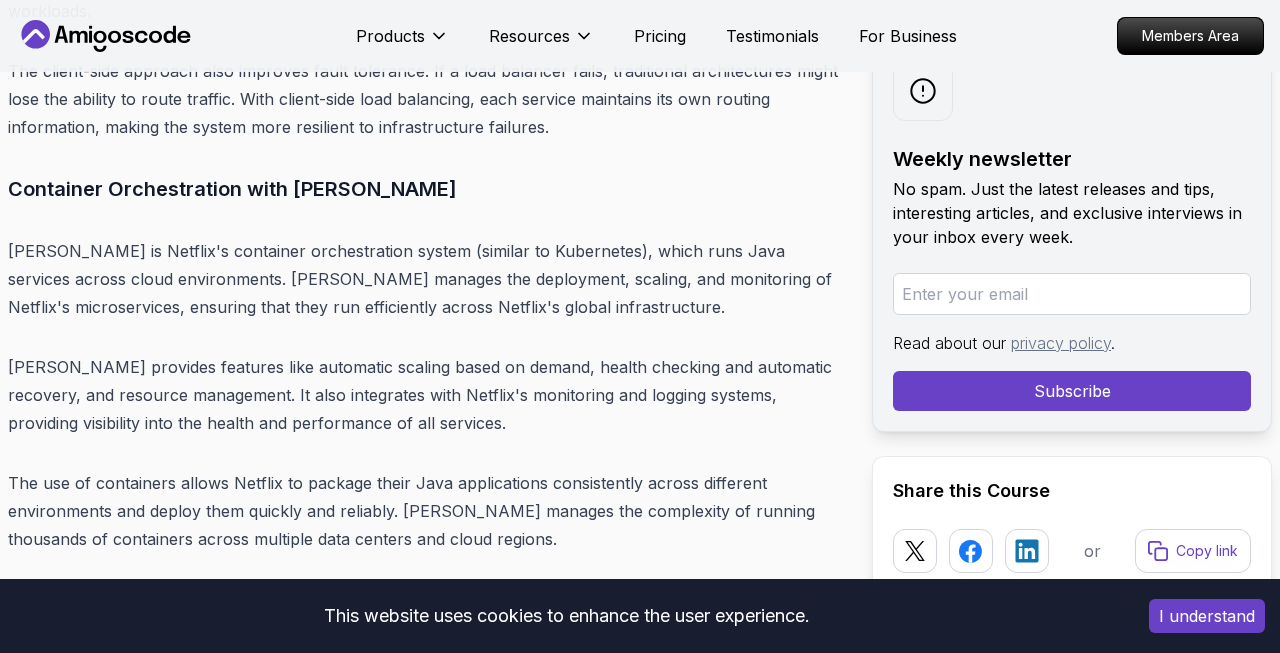 scroll, scrollTop: 6426, scrollLeft: 0, axis: vertical 